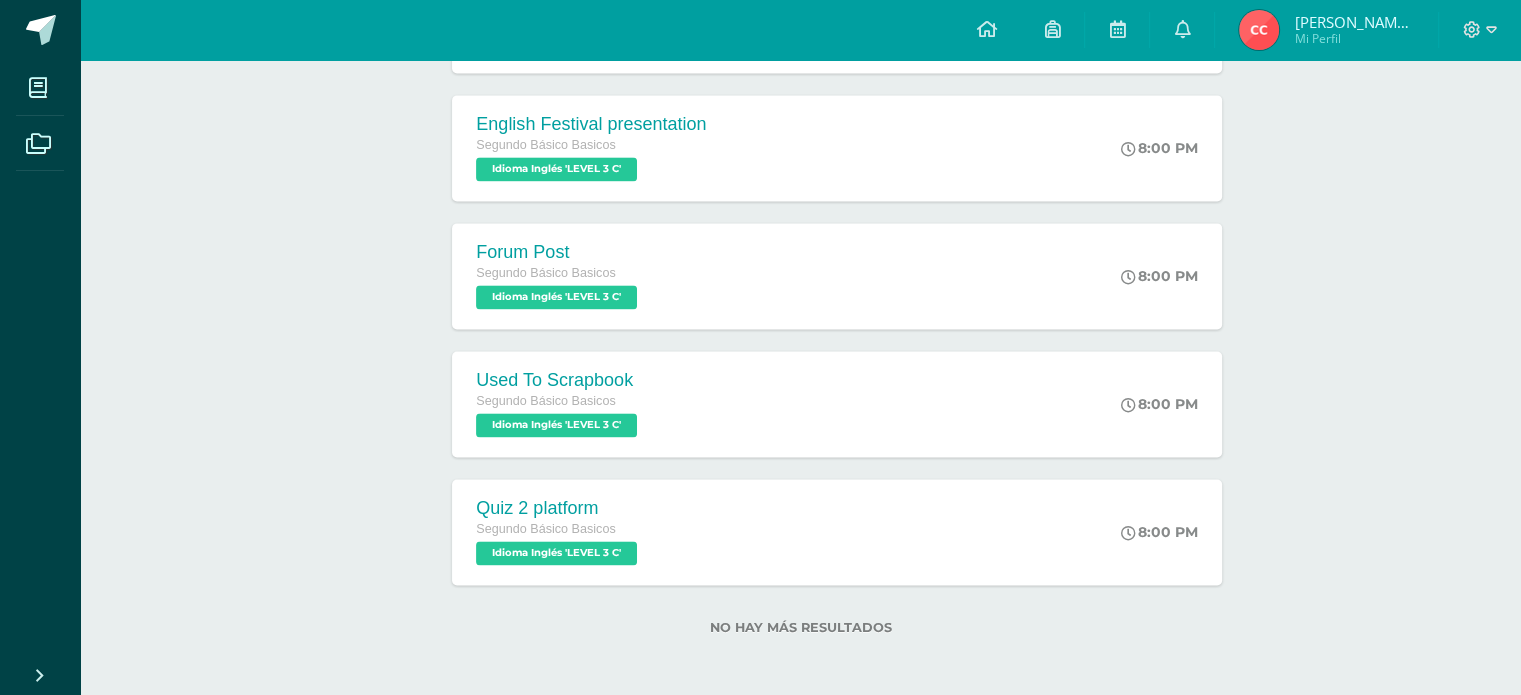 scroll, scrollTop: 2816, scrollLeft: 0, axis: vertical 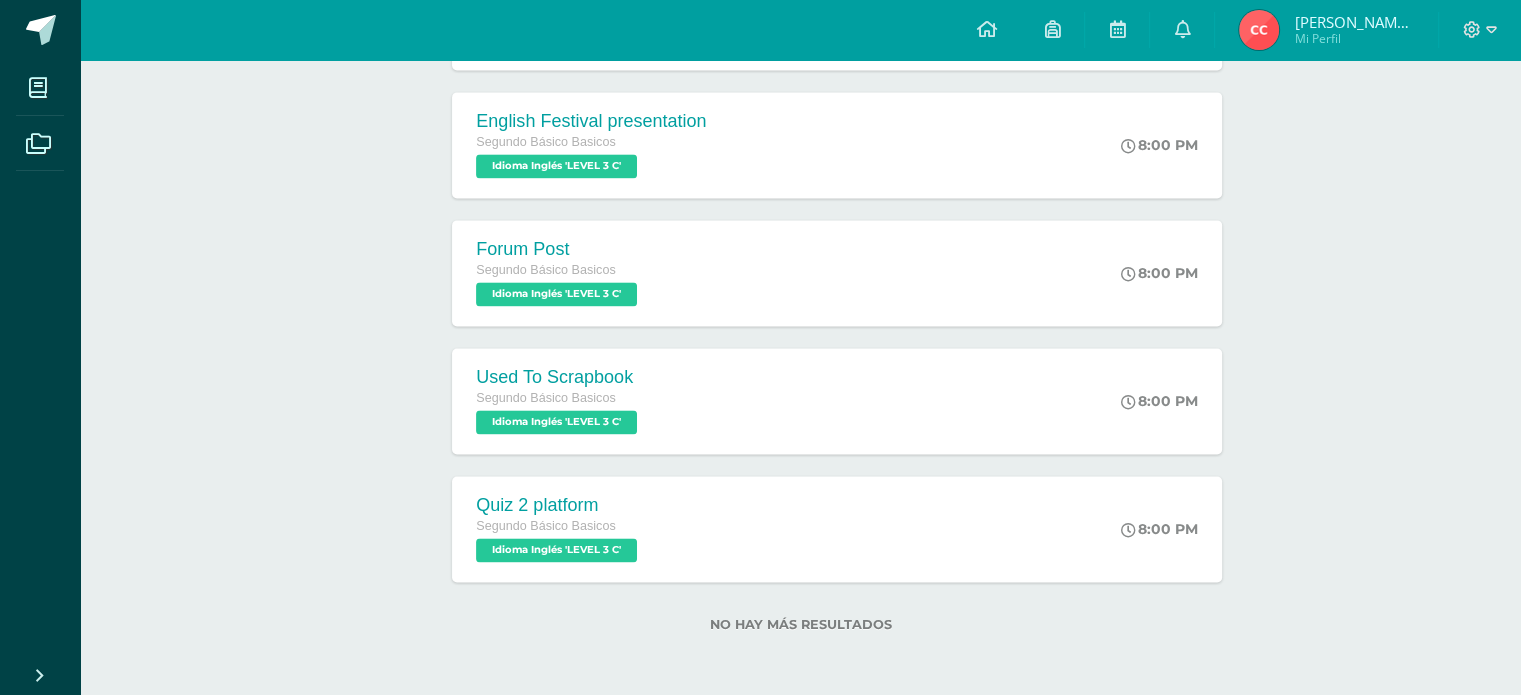 click at bounding box center (1259, 30) 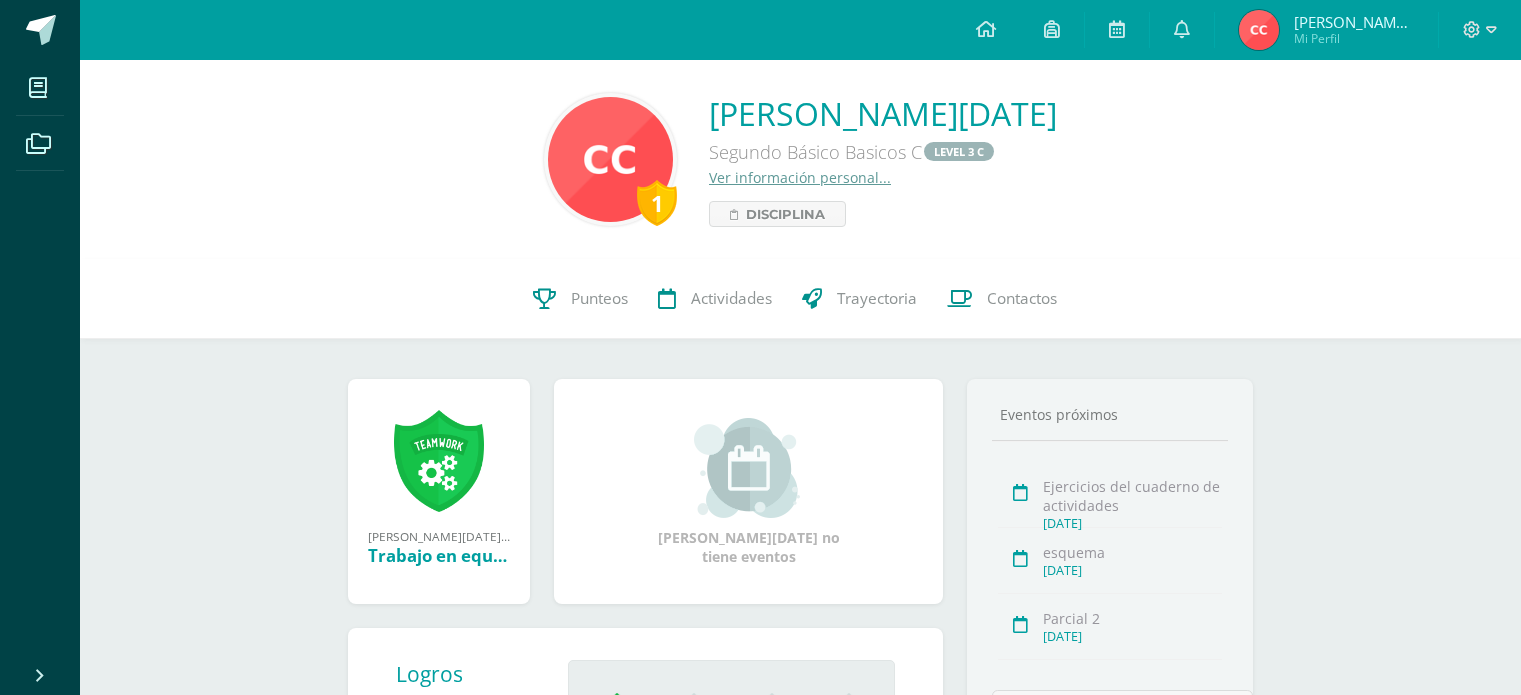 scroll, scrollTop: 0, scrollLeft: 0, axis: both 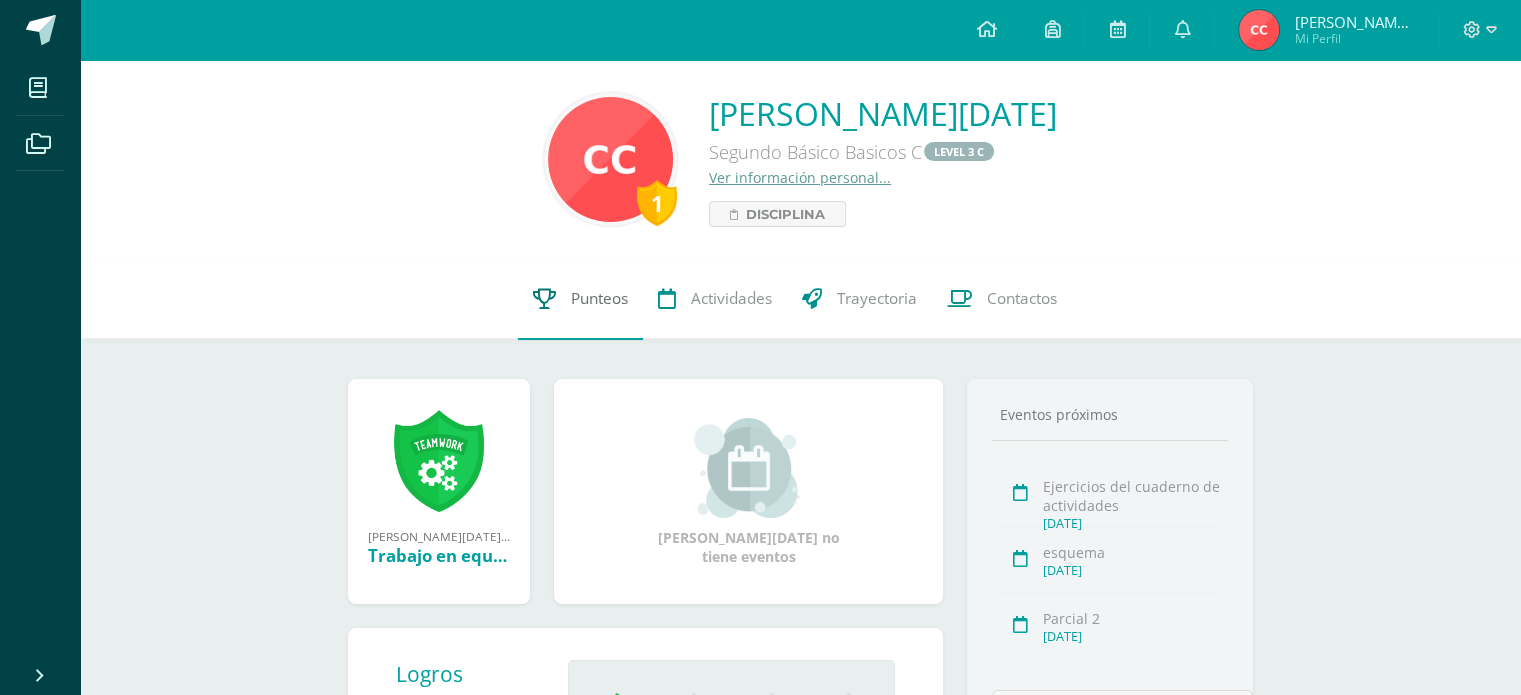 click on "Punteos" at bounding box center (599, 299) 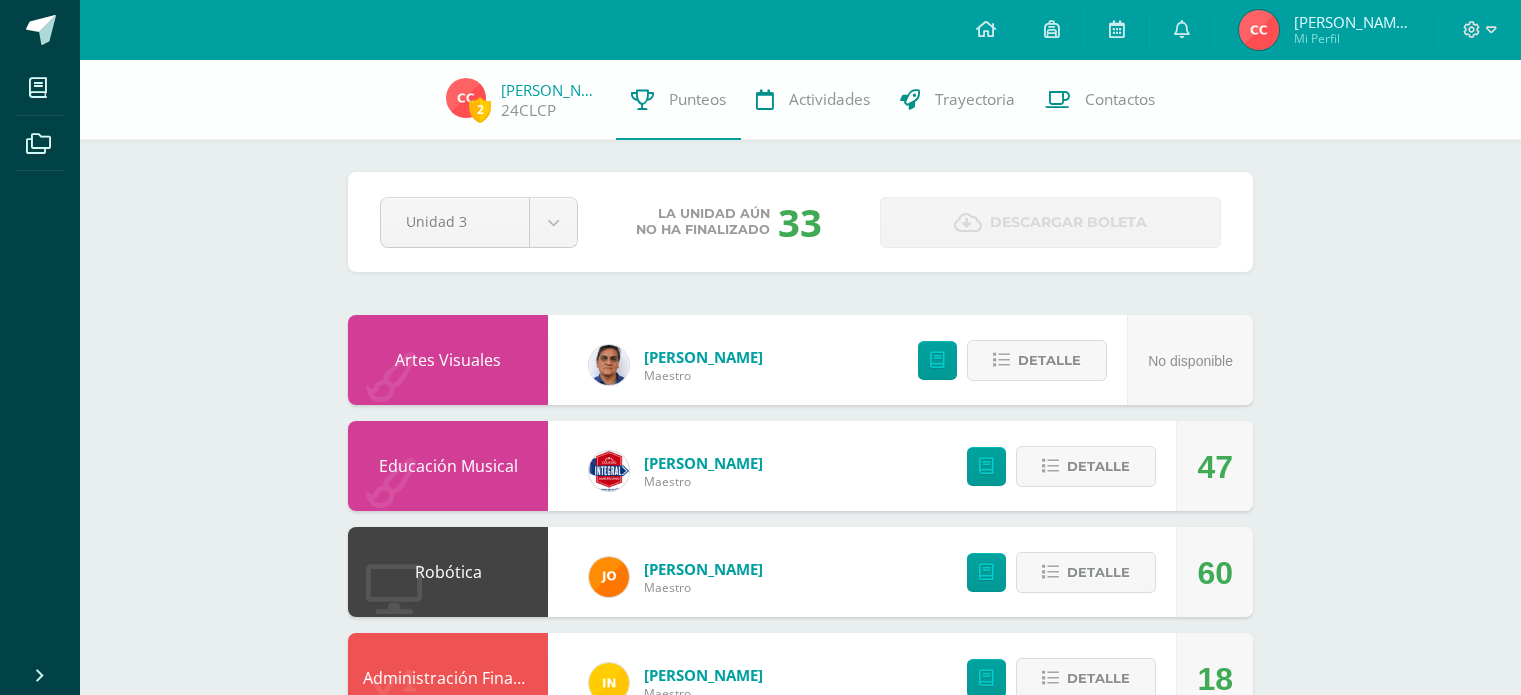 scroll, scrollTop: 0, scrollLeft: 0, axis: both 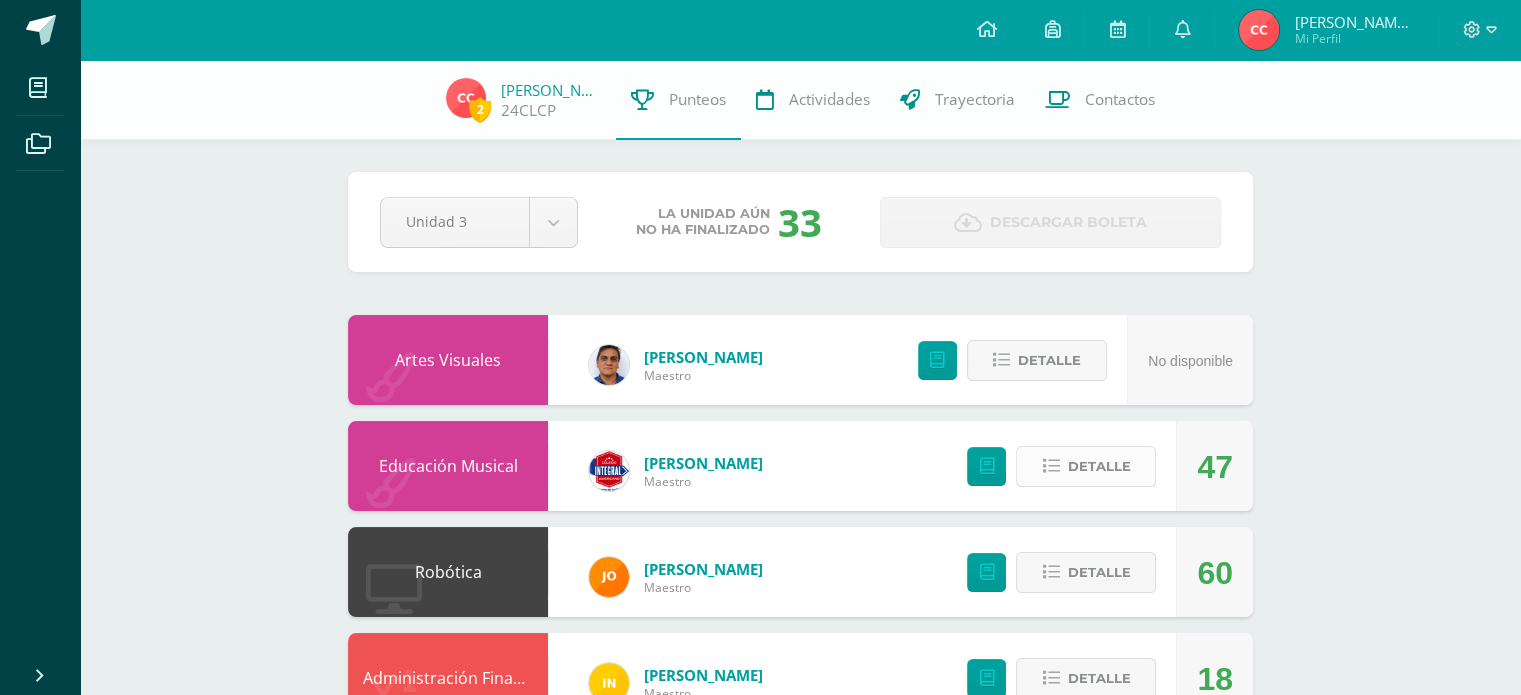 click at bounding box center [1050, 466] 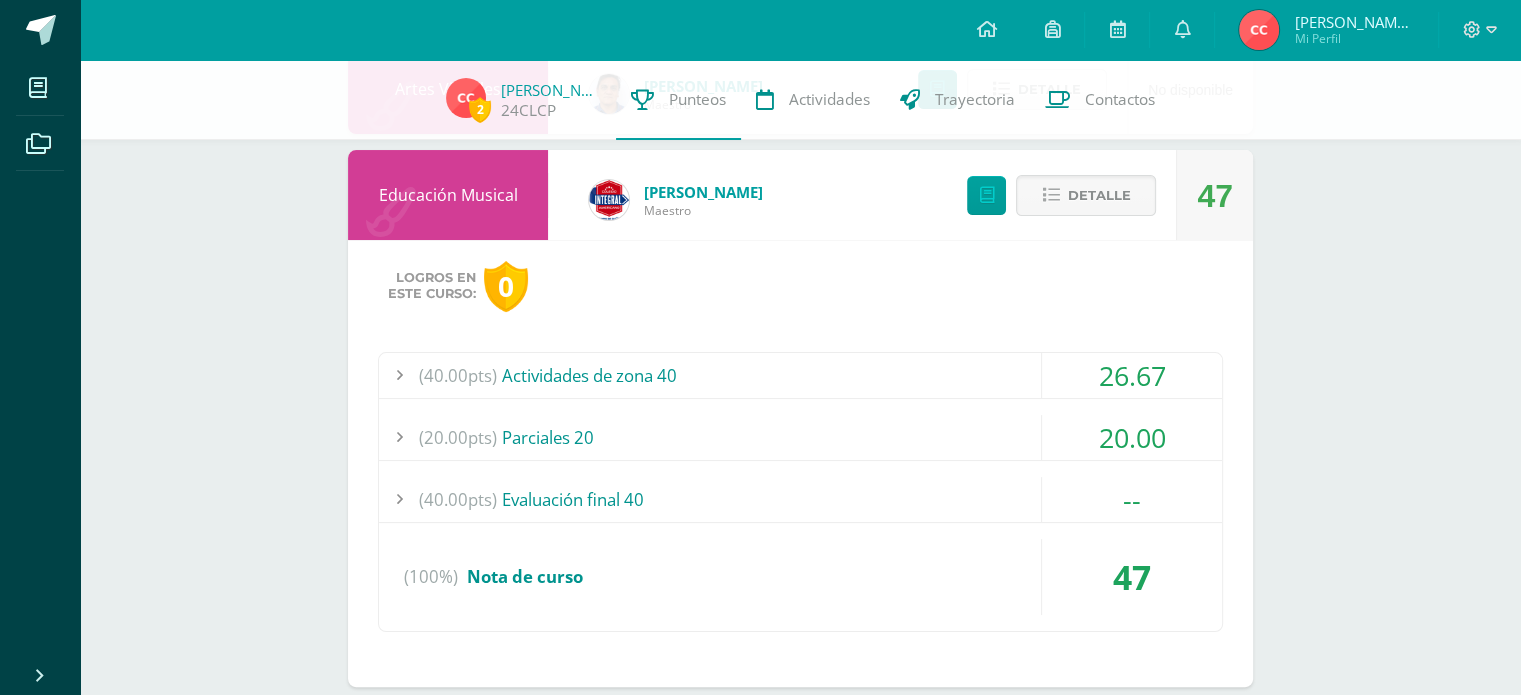 scroll, scrollTop: 300, scrollLeft: 0, axis: vertical 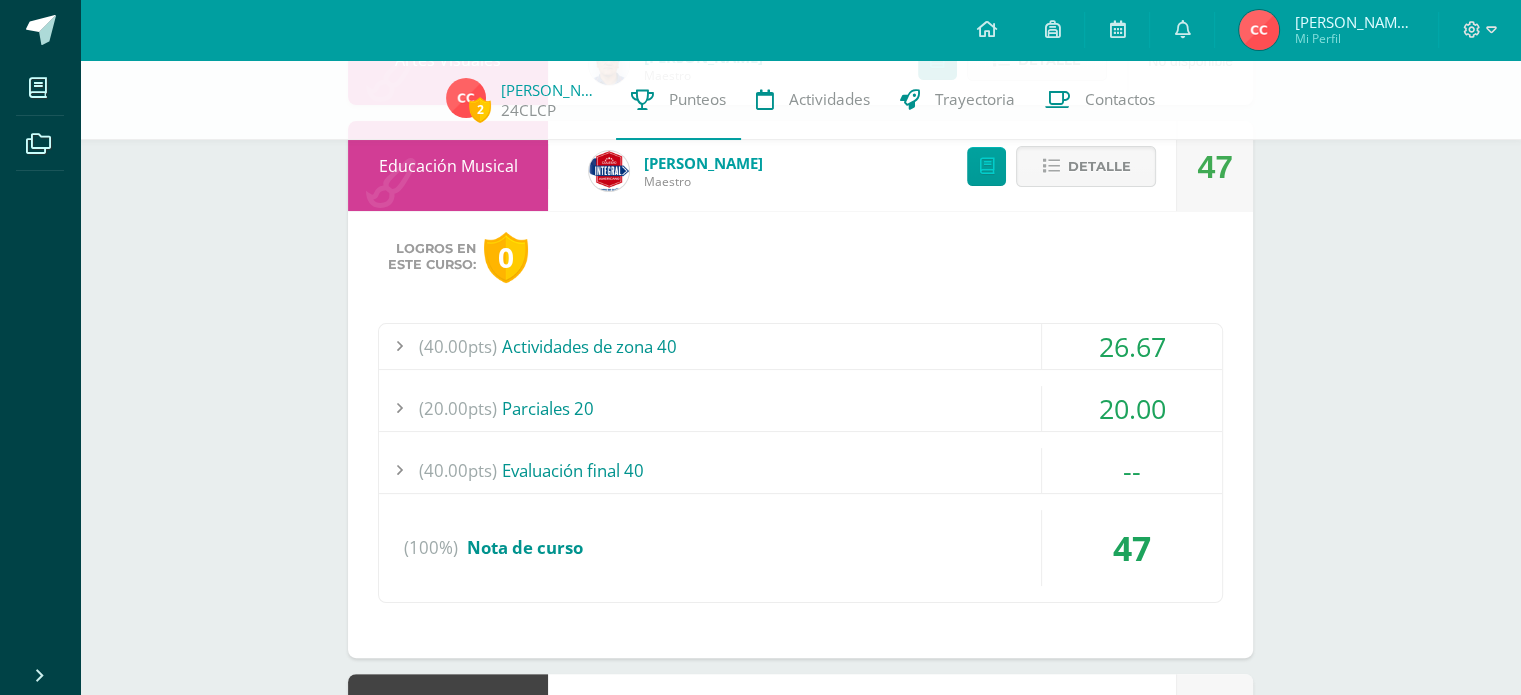 click on "(40.00pts)
Actividades de zona 40" at bounding box center [800, 346] 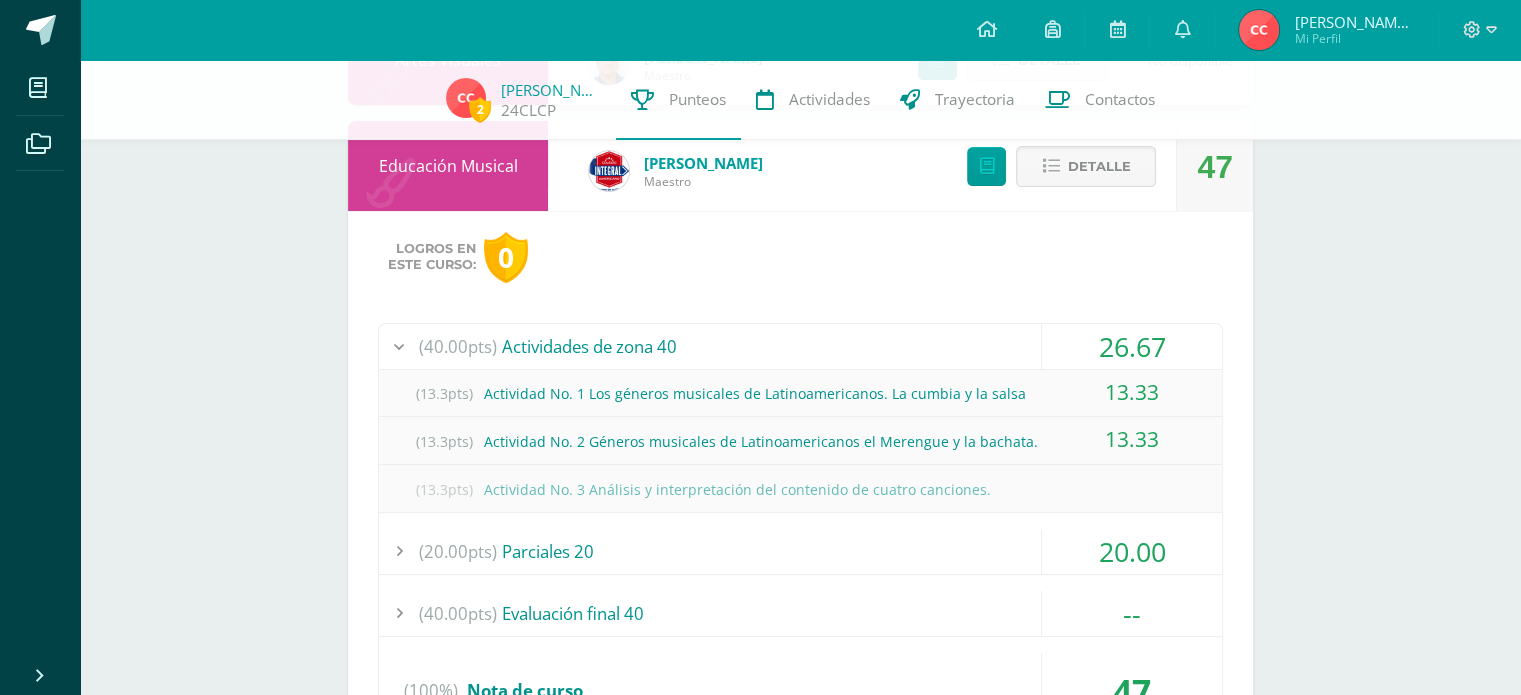 scroll, scrollTop: 200, scrollLeft: 0, axis: vertical 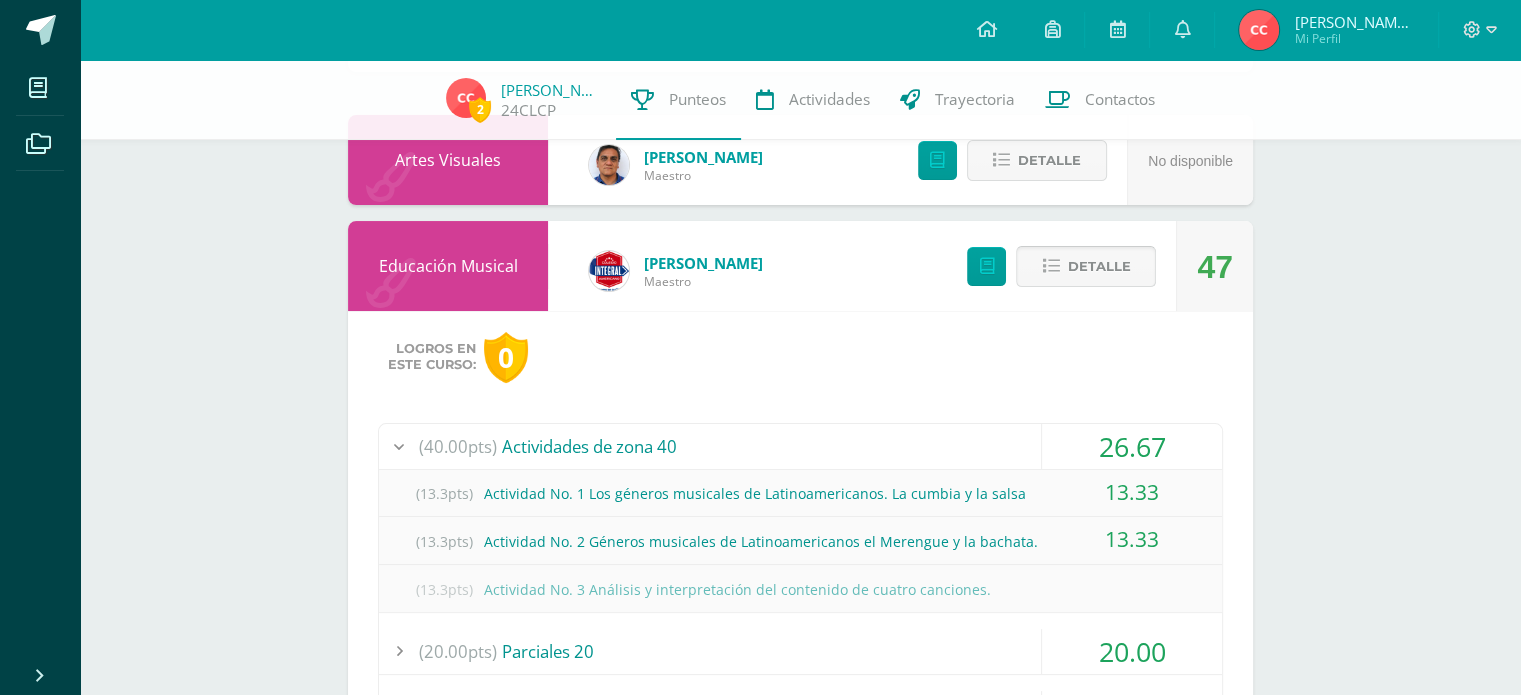 click at bounding box center [1050, 266] 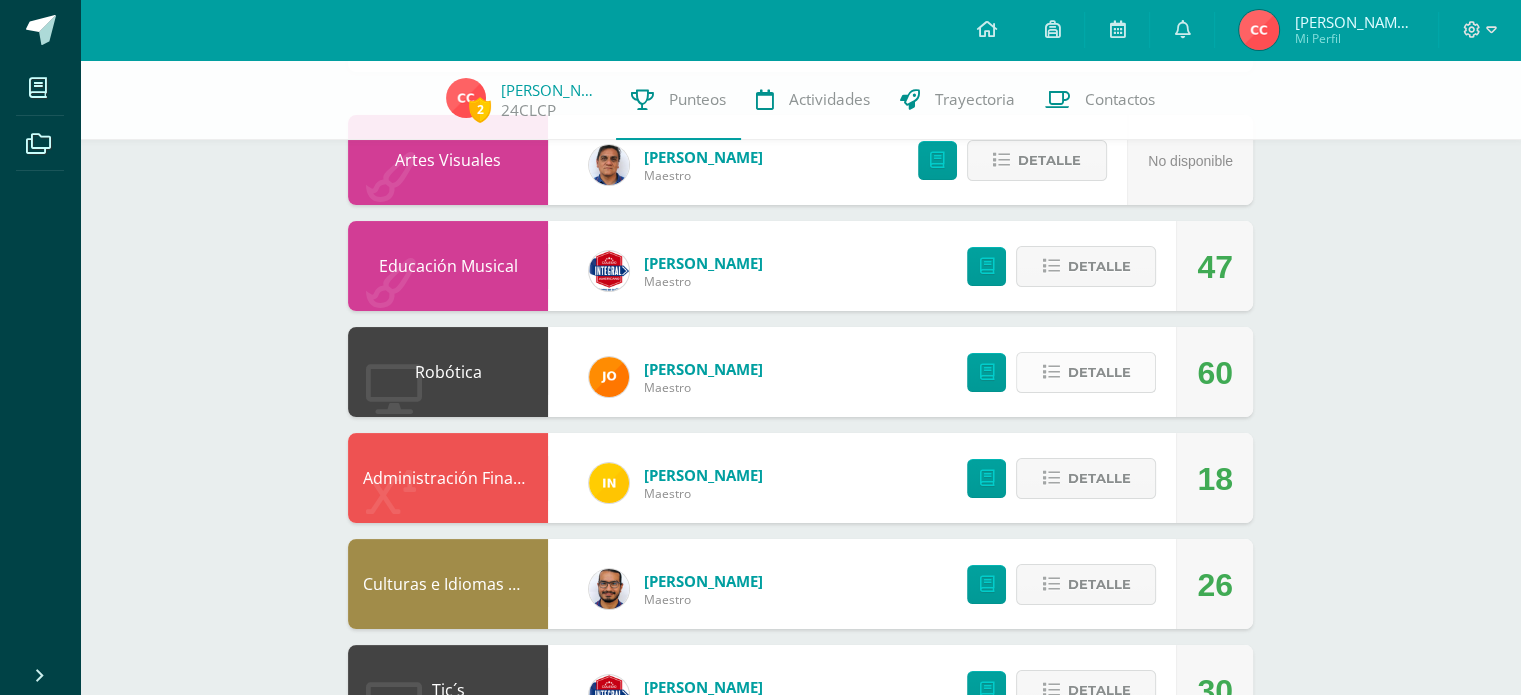 click at bounding box center [1050, 372] 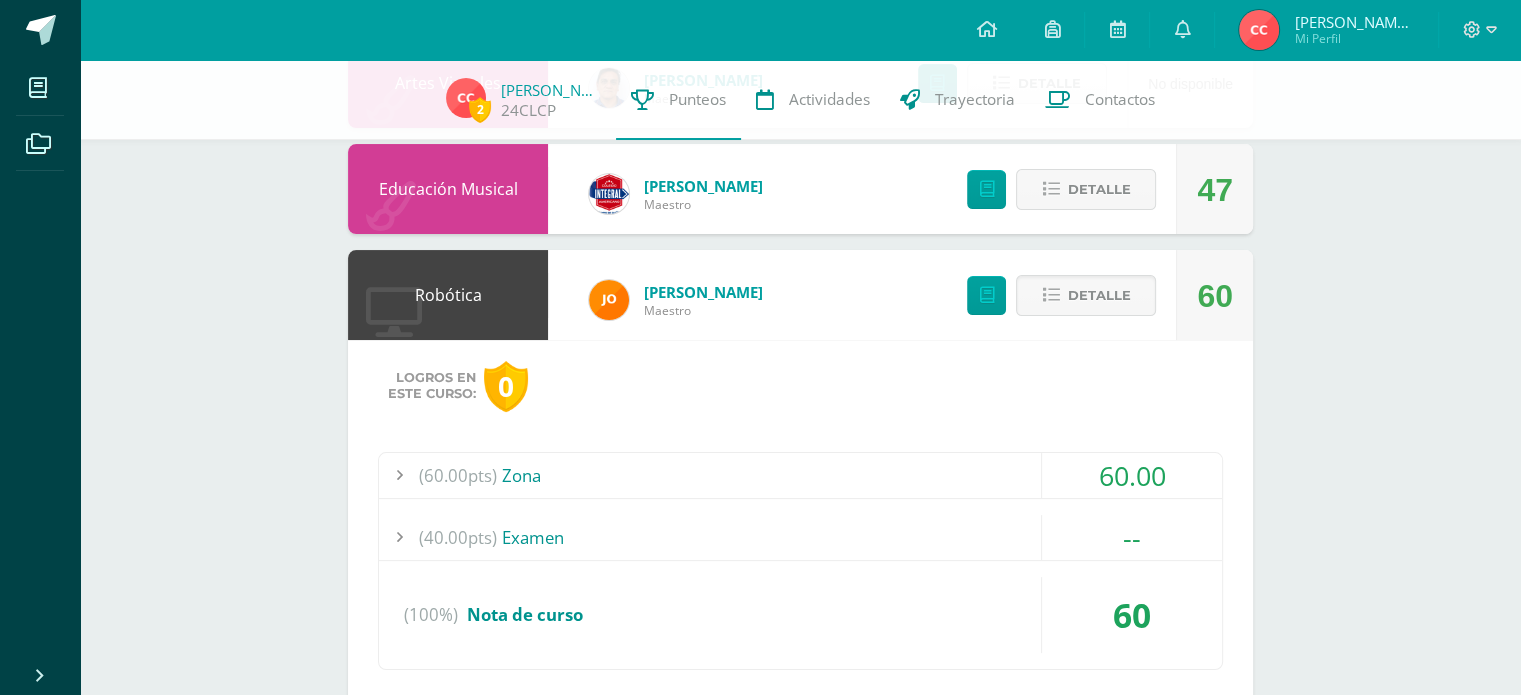 scroll, scrollTop: 200, scrollLeft: 0, axis: vertical 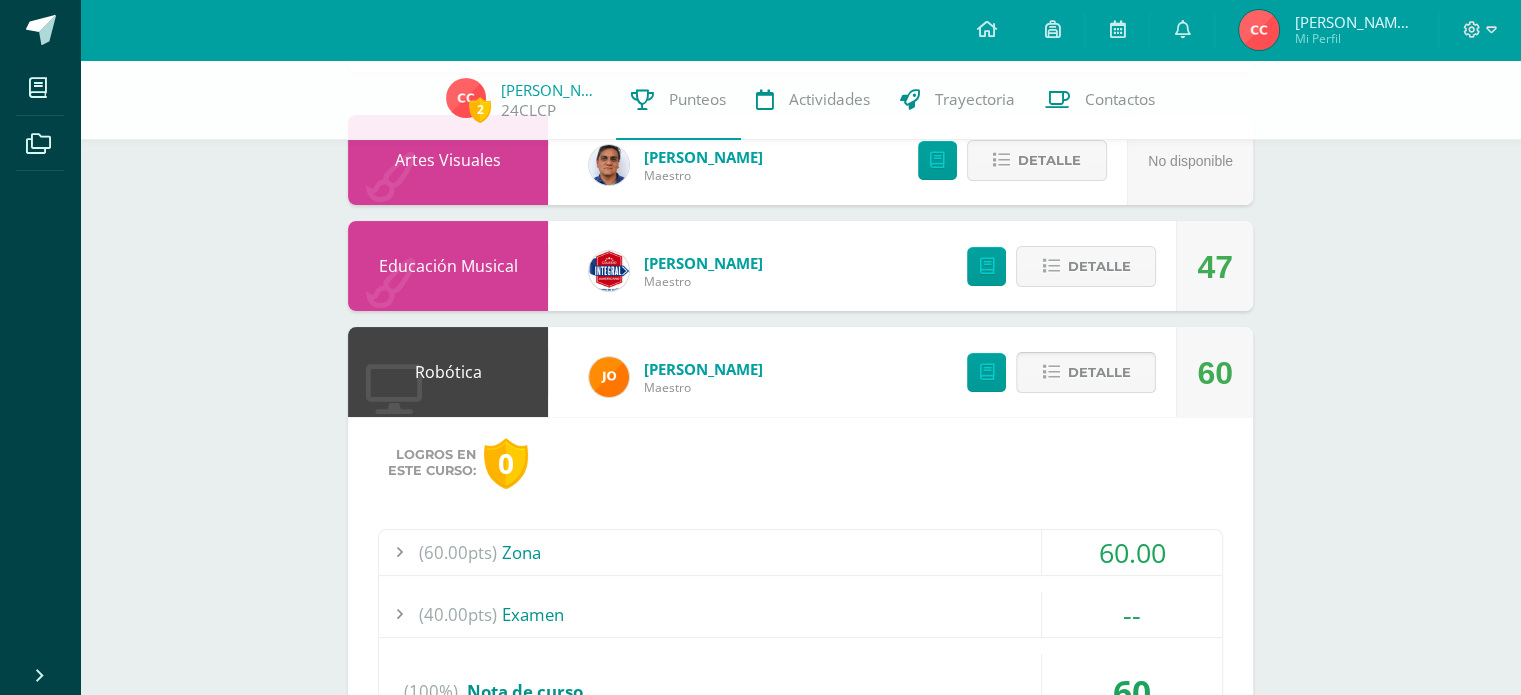 click on "Detalle" at bounding box center (1086, 372) 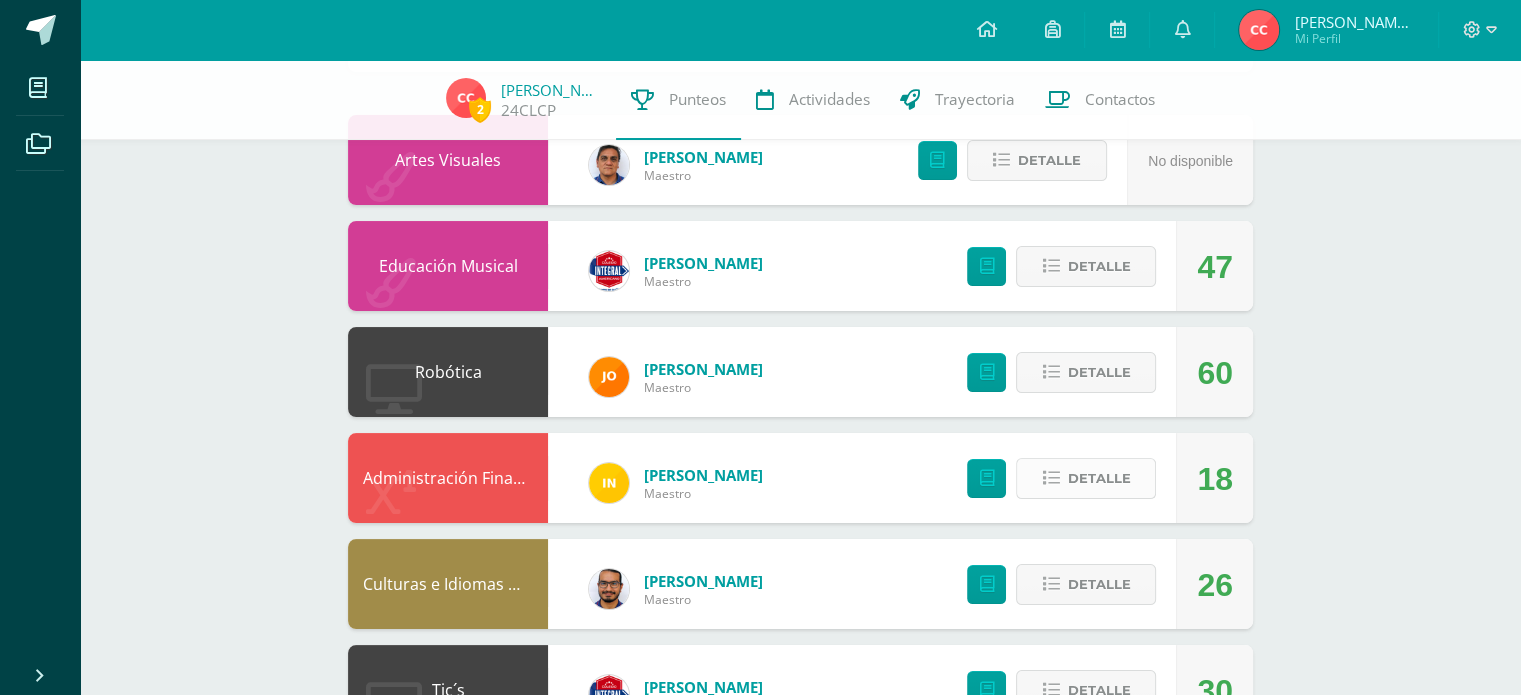 click on "Detalle" at bounding box center (1086, 478) 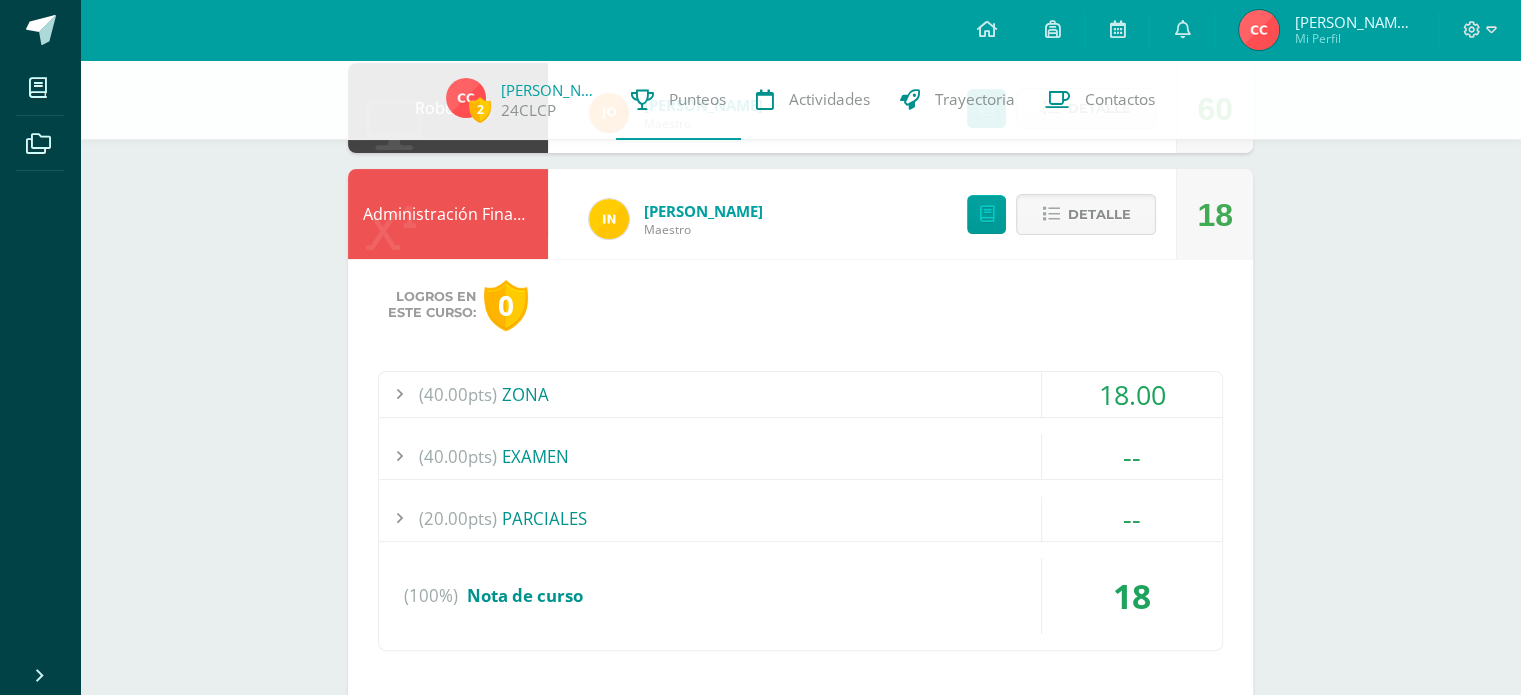 scroll, scrollTop: 500, scrollLeft: 0, axis: vertical 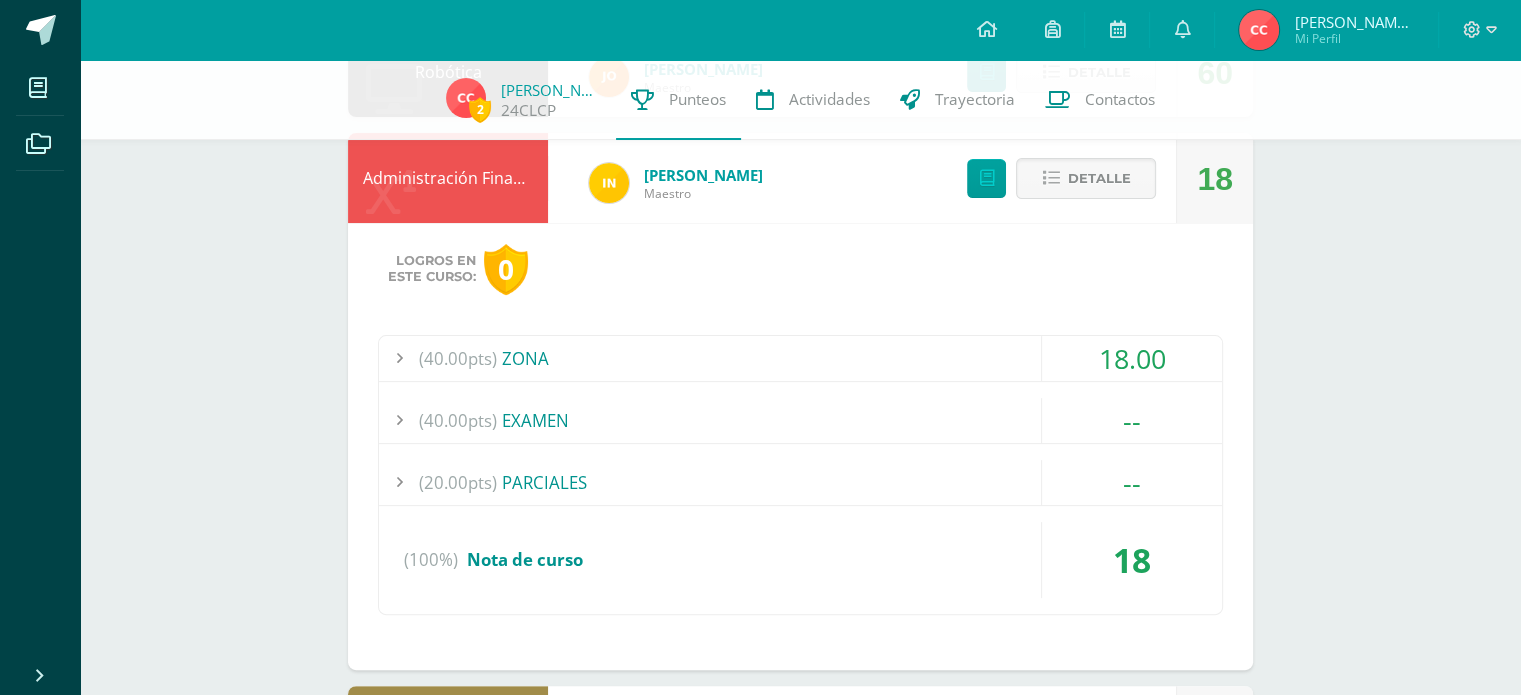 click on "(40.00pts)
ZONA" at bounding box center [800, 358] 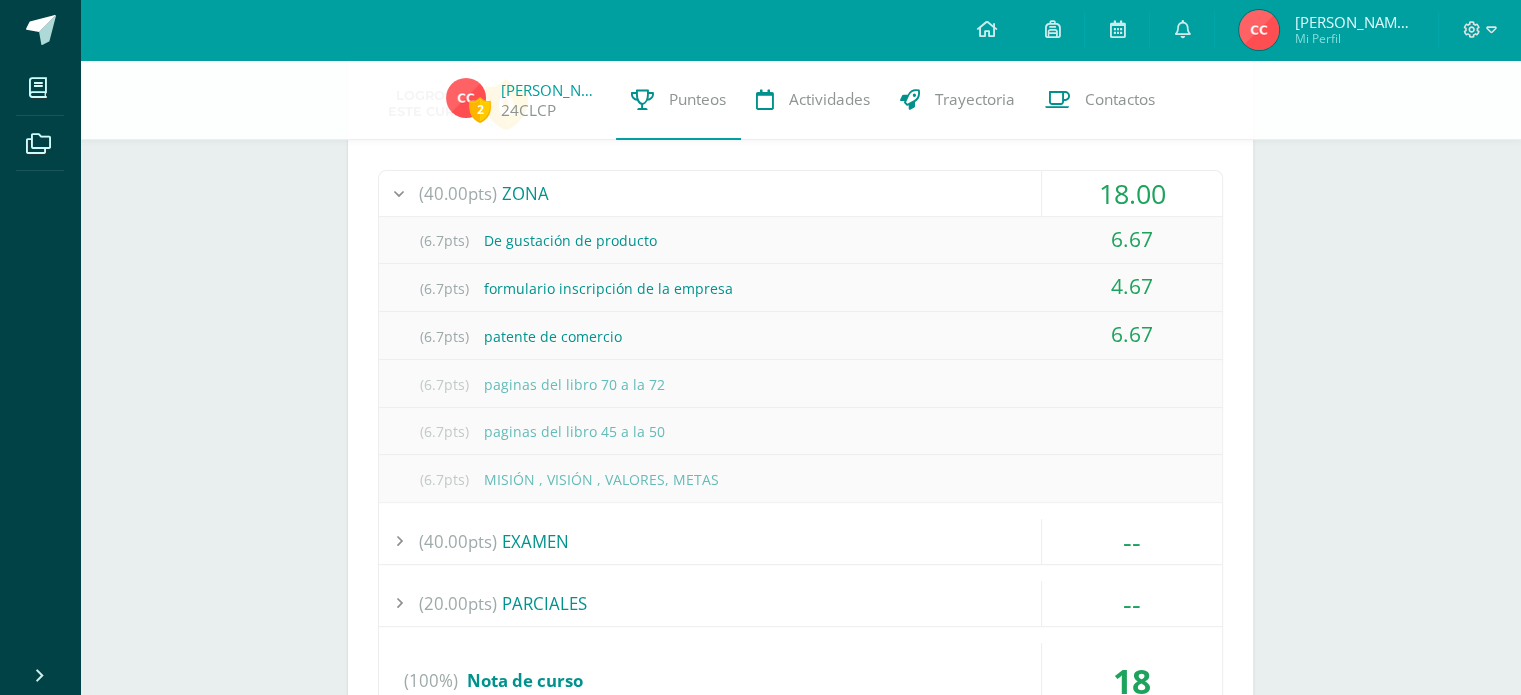 scroll, scrollTop: 700, scrollLeft: 0, axis: vertical 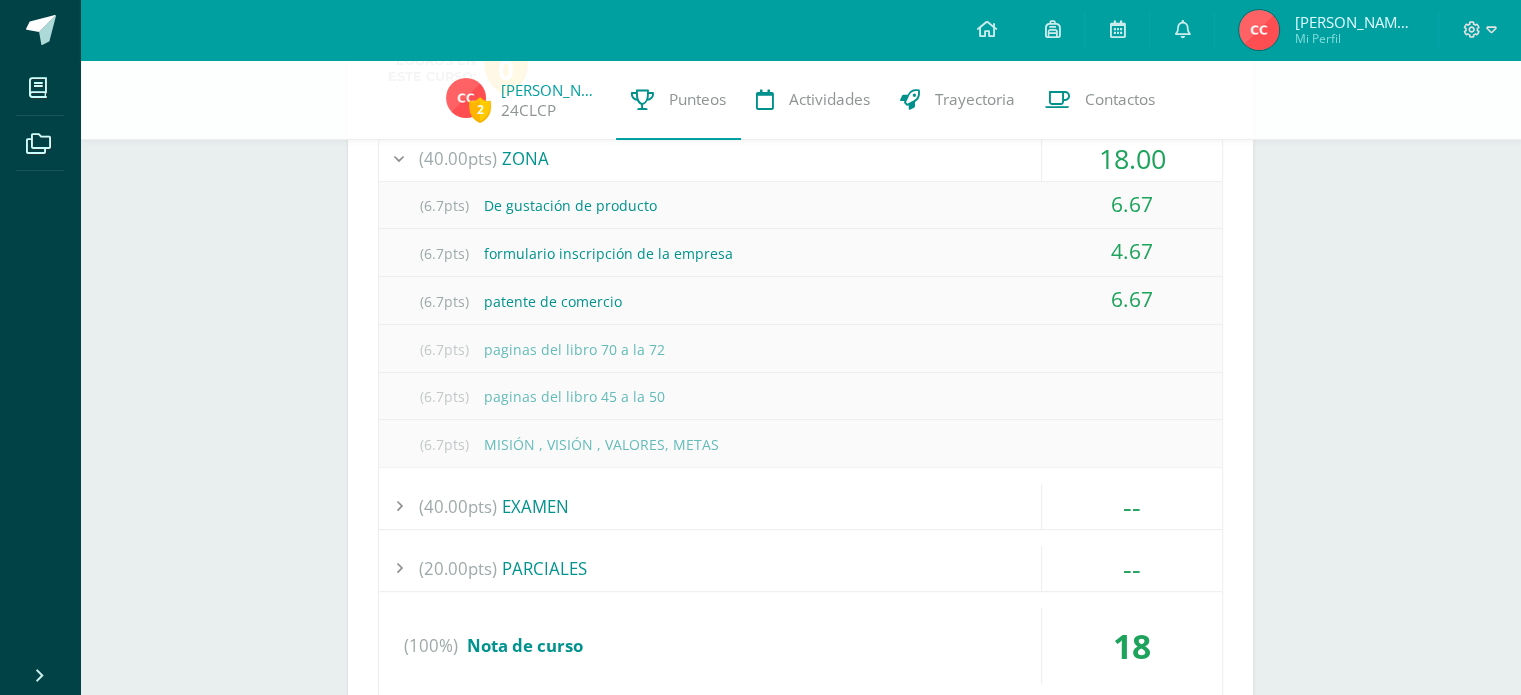 click on "(40.00pts)
EXAMEN" at bounding box center [800, 506] 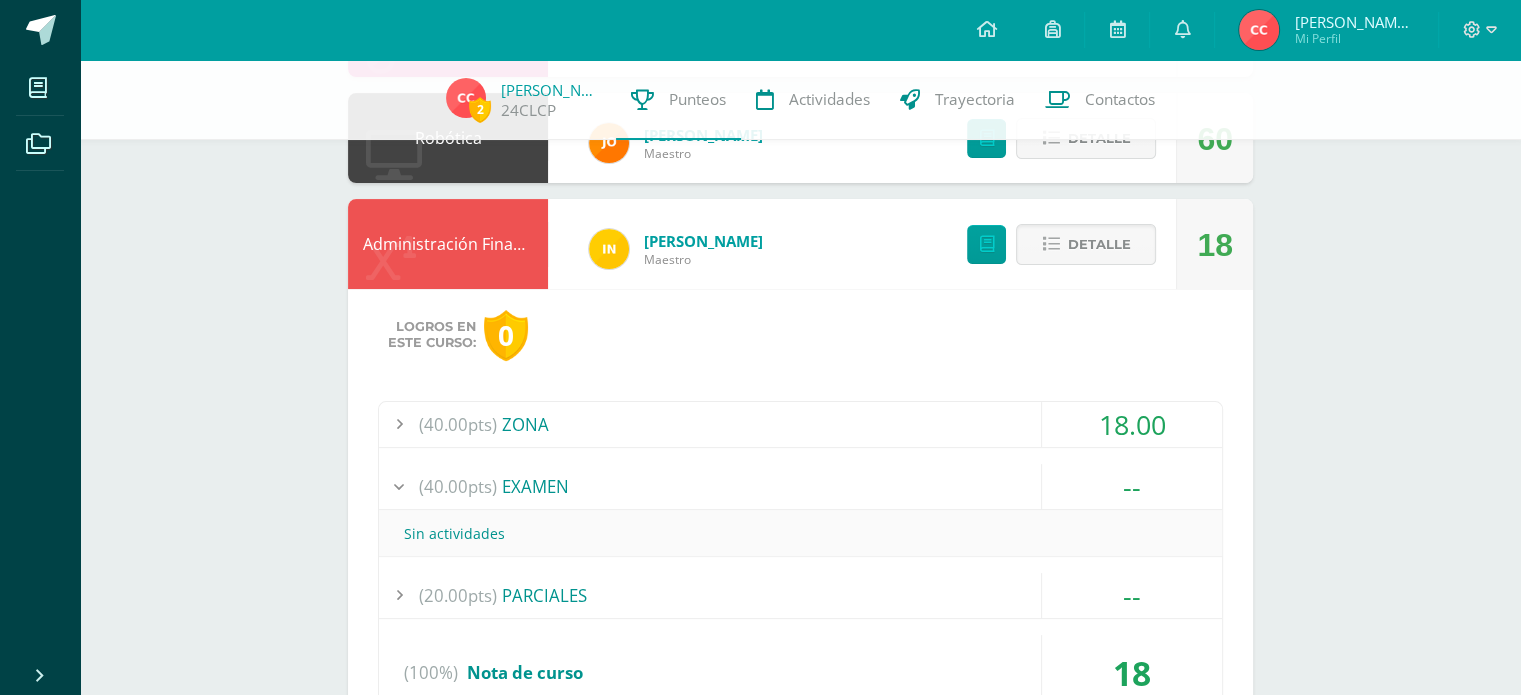 scroll, scrollTop: 400, scrollLeft: 0, axis: vertical 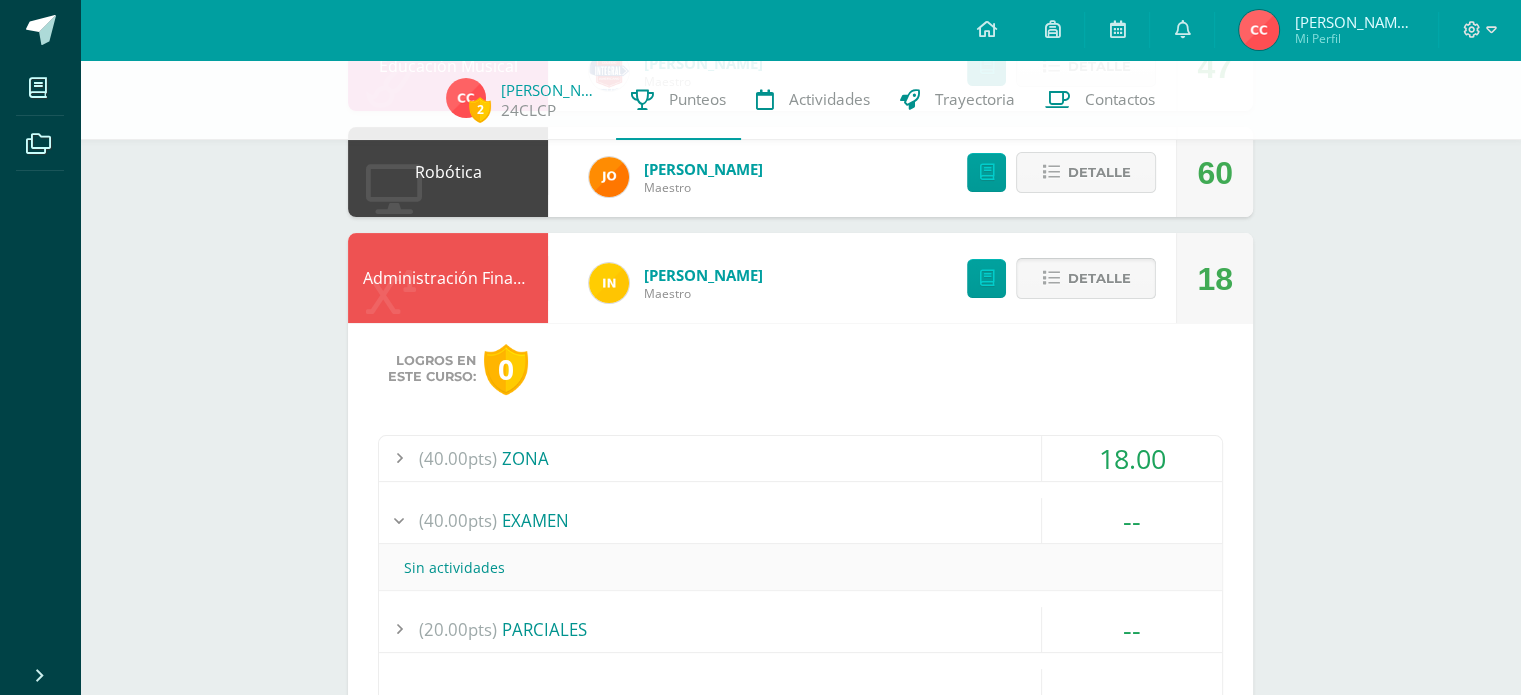 click on "Detalle" at bounding box center [1086, 278] 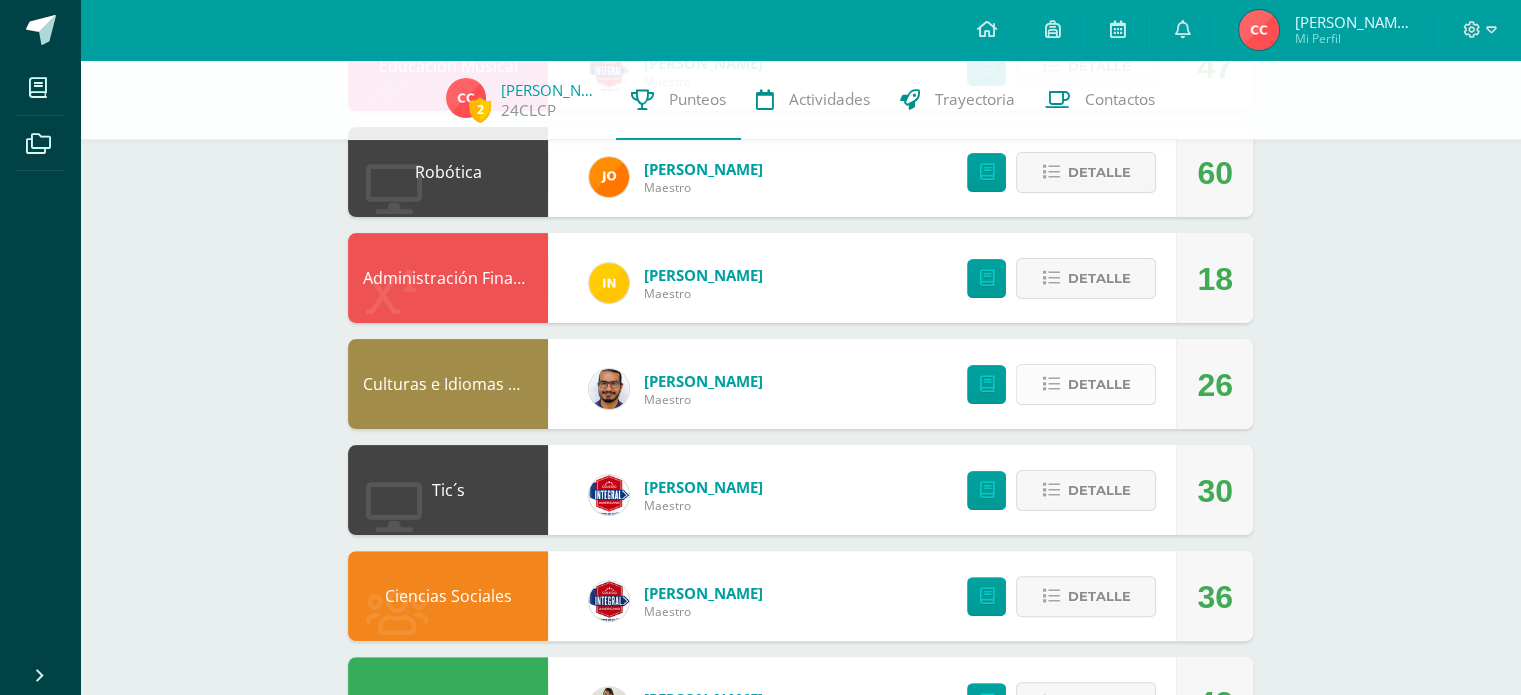 click at bounding box center [1050, 384] 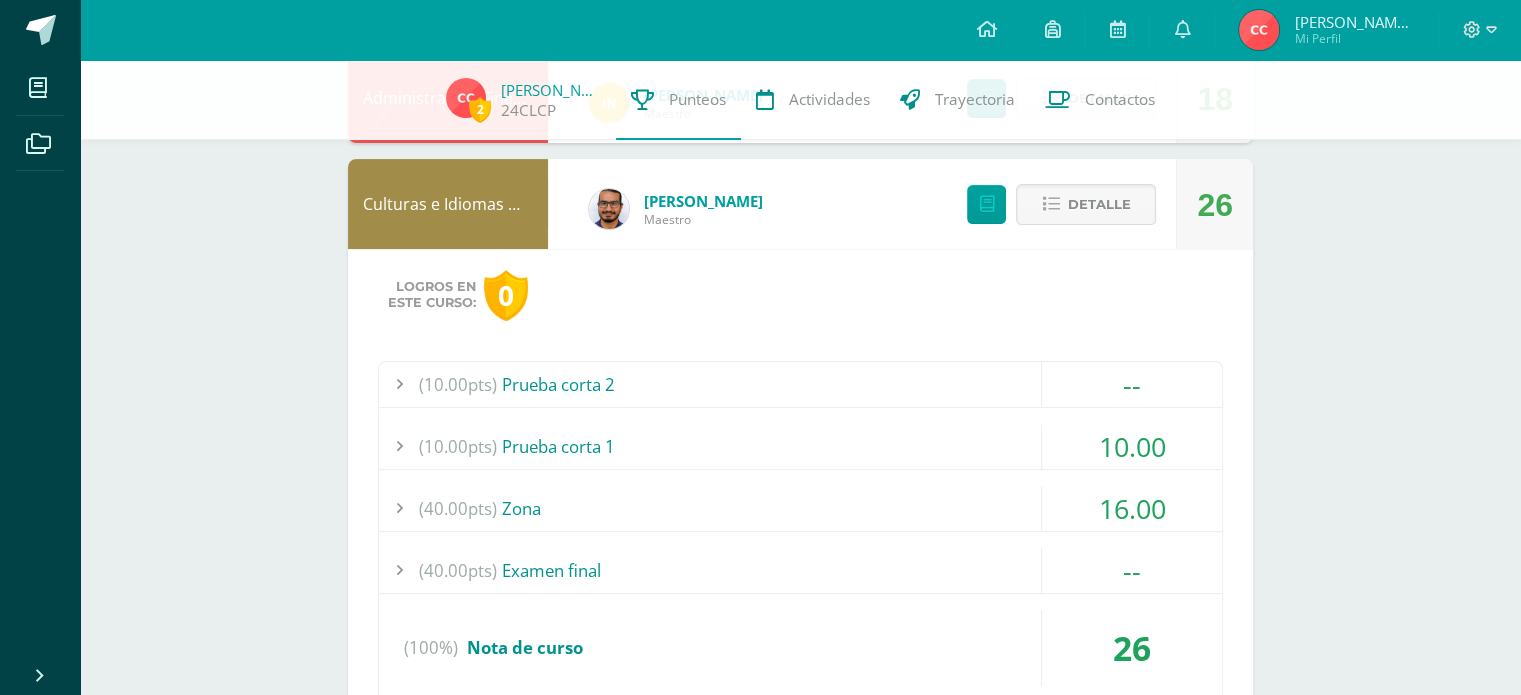 scroll, scrollTop: 600, scrollLeft: 0, axis: vertical 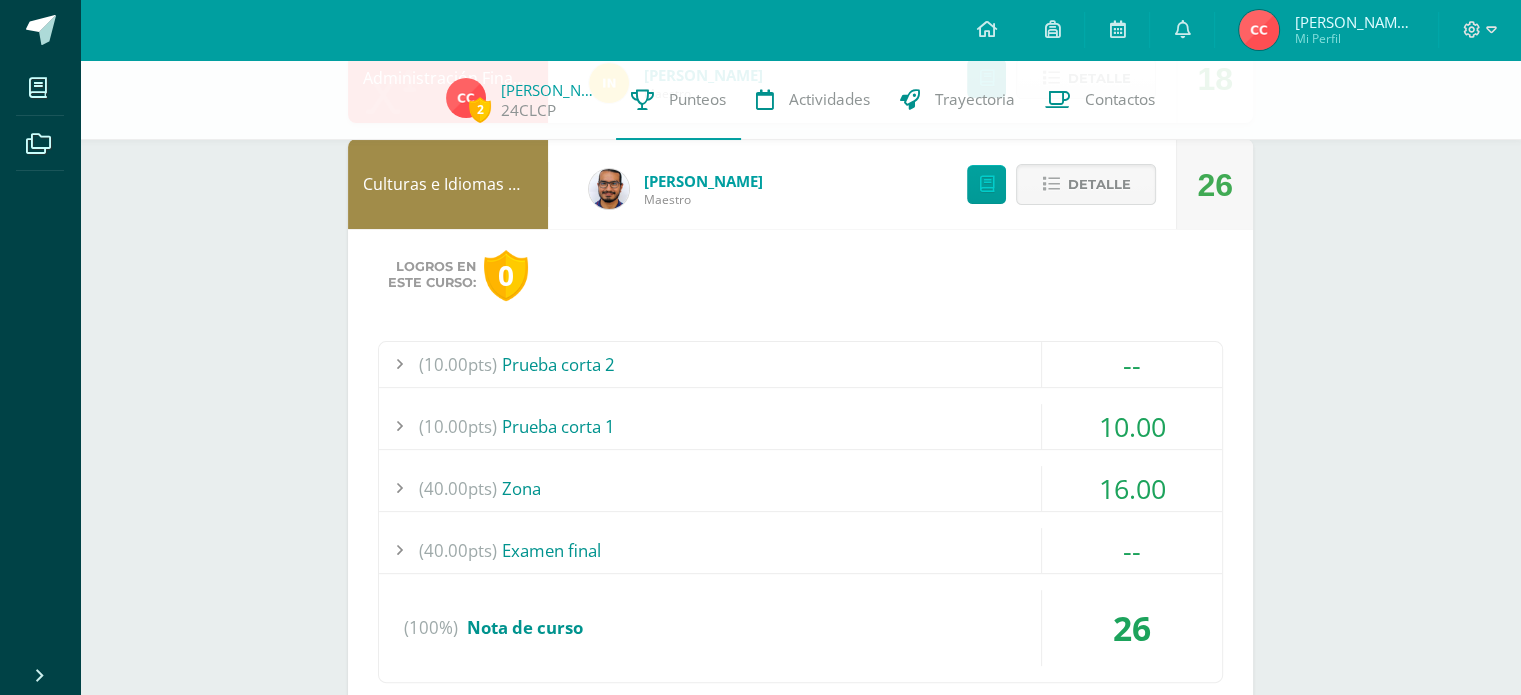 click on "(40.00pts)
Zona" at bounding box center (800, 488) 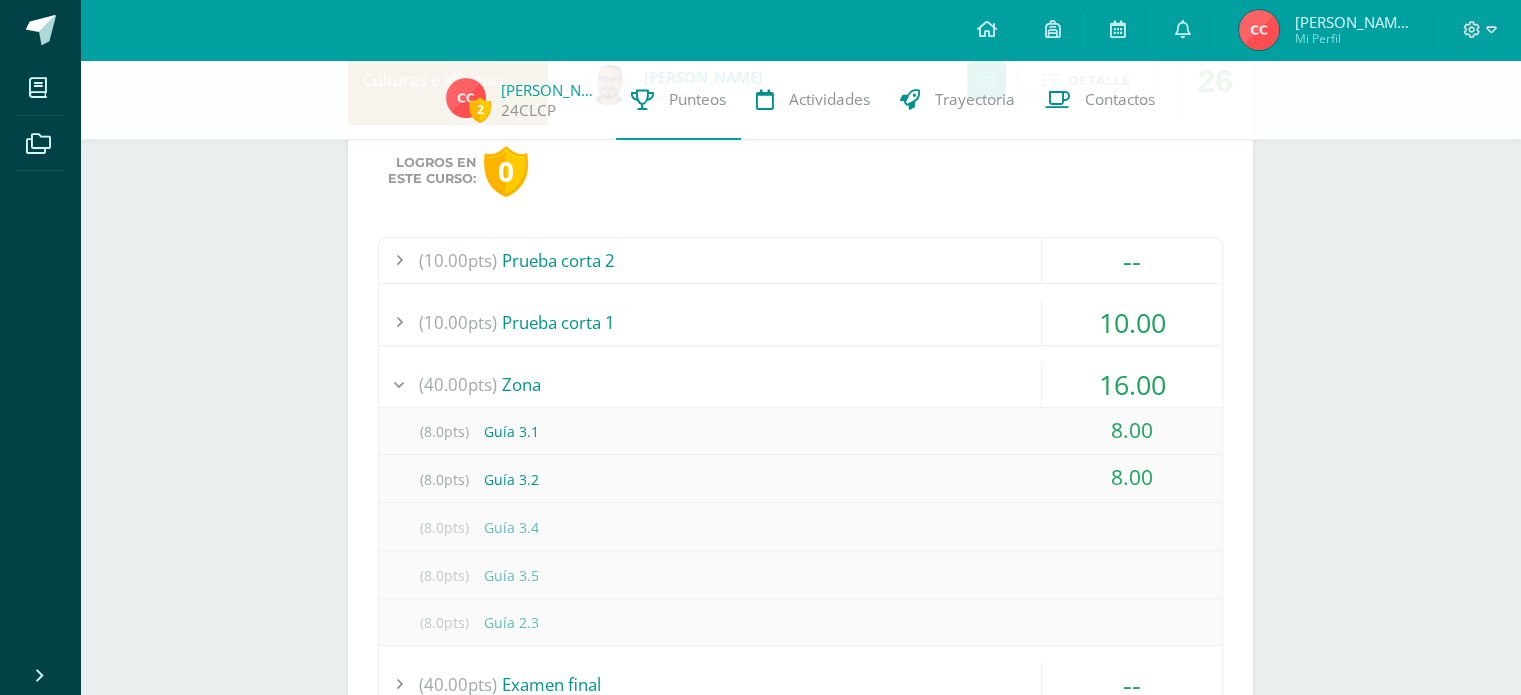 scroll, scrollTop: 600, scrollLeft: 0, axis: vertical 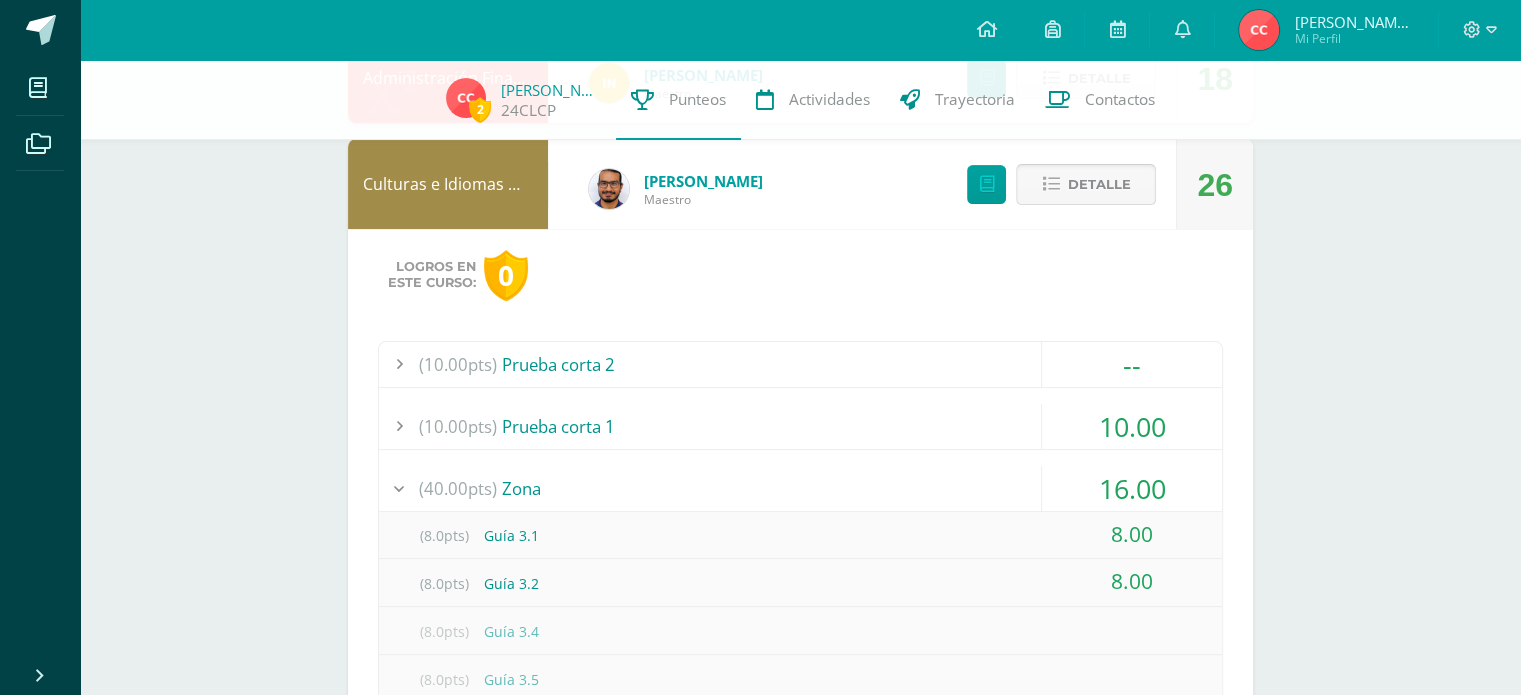 click on "Detalle" at bounding box center (1086, 184) 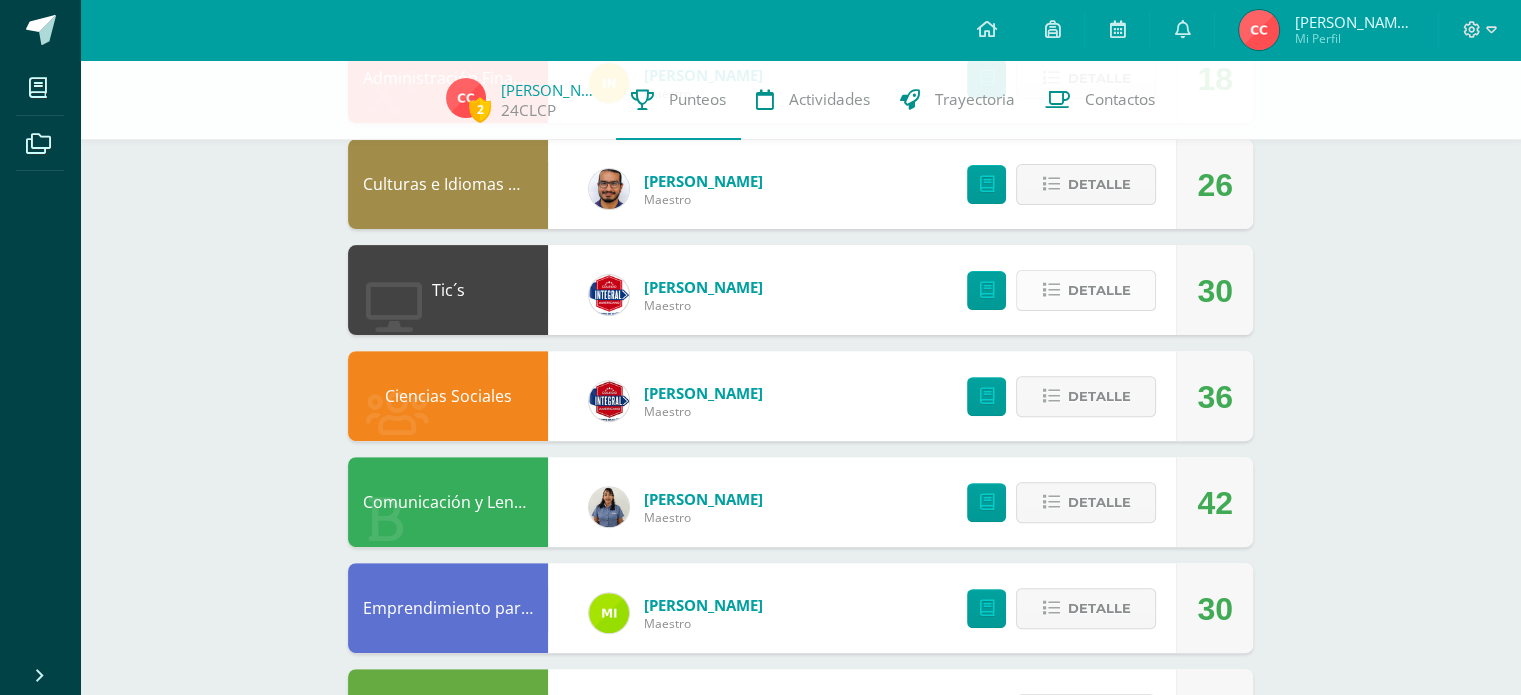 click on "Detalle" at bounding box center (1086, 290) 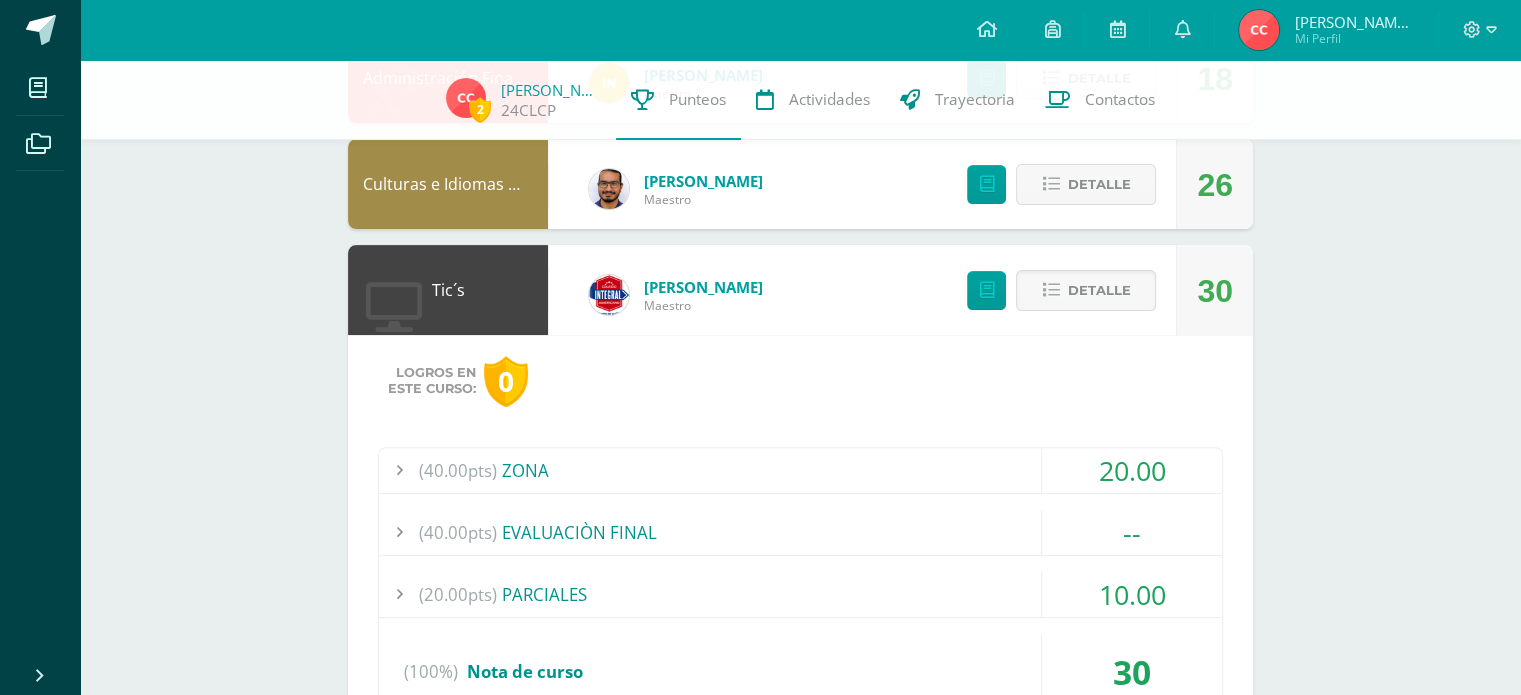 scroll, scrollTop: 700, scrollLeft: 0, axis: vertical 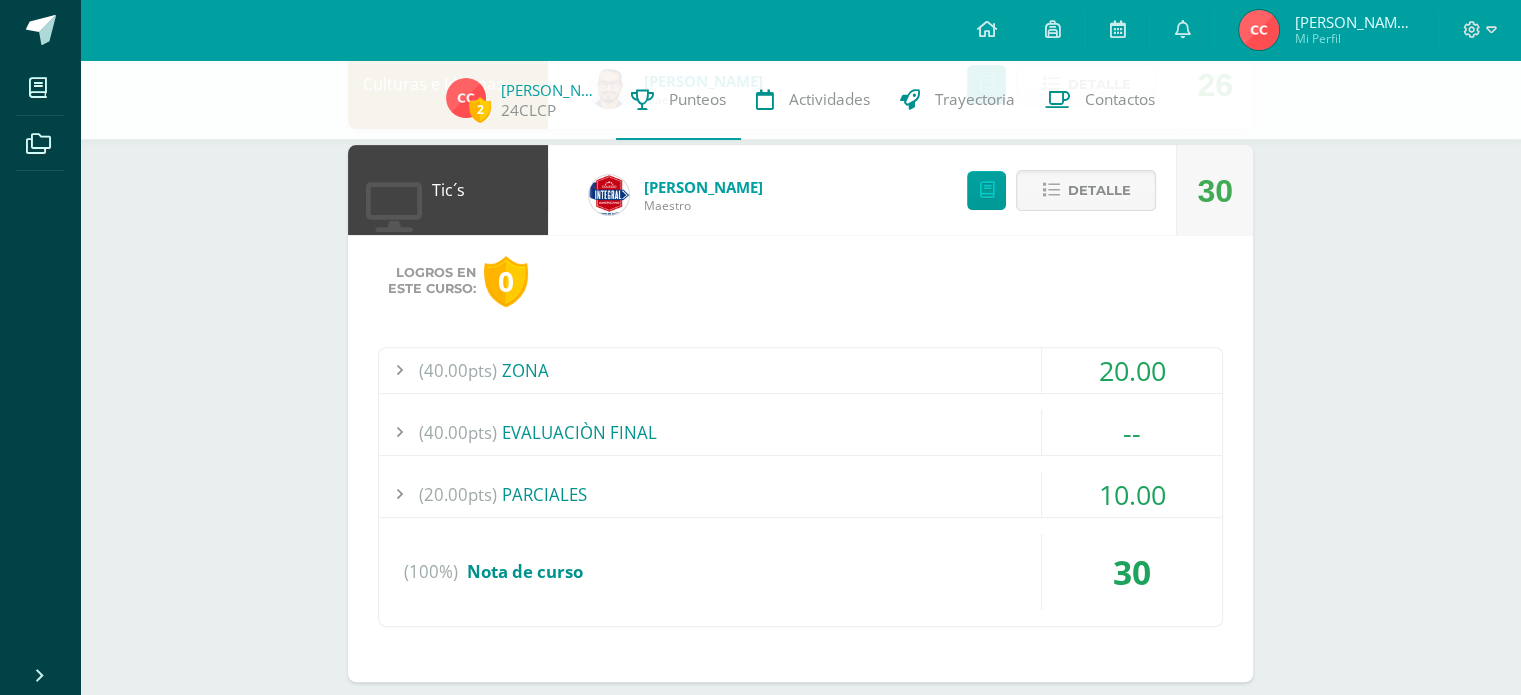 click on "(40.00pts)
ZONA" at bounding box center (800, 370) 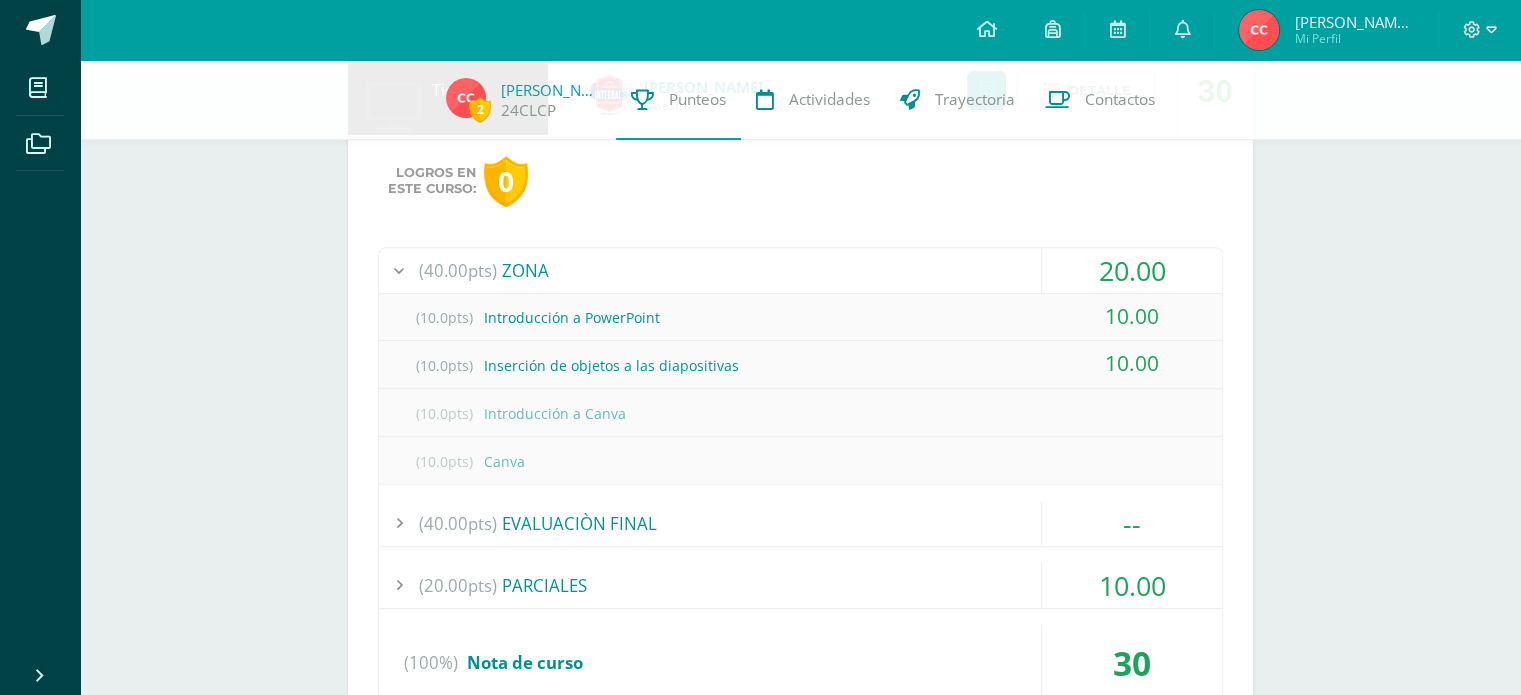 scroll, scrollTop: 900, scrollLeft: 0, axis: vertical 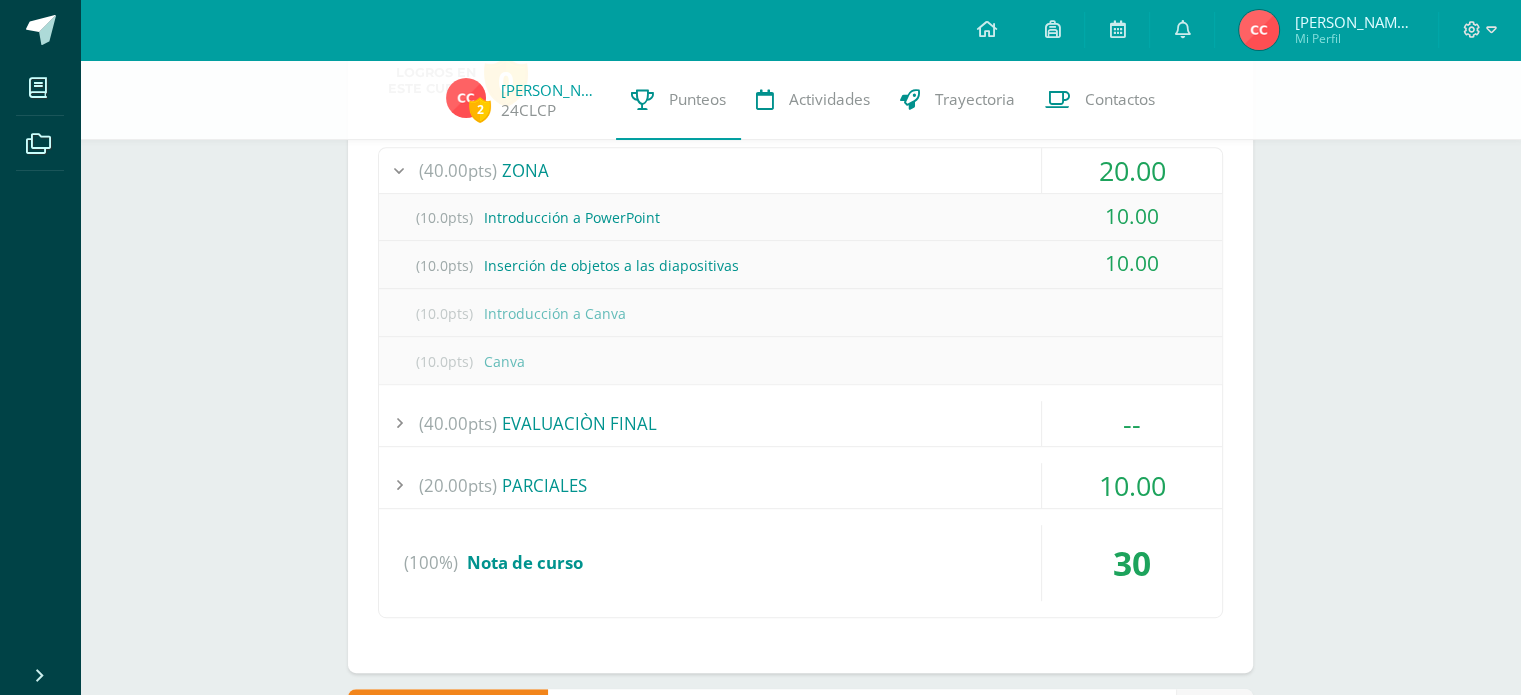 click on "(20.00pts)
PARCIALES" at bounding box center (800, 485) 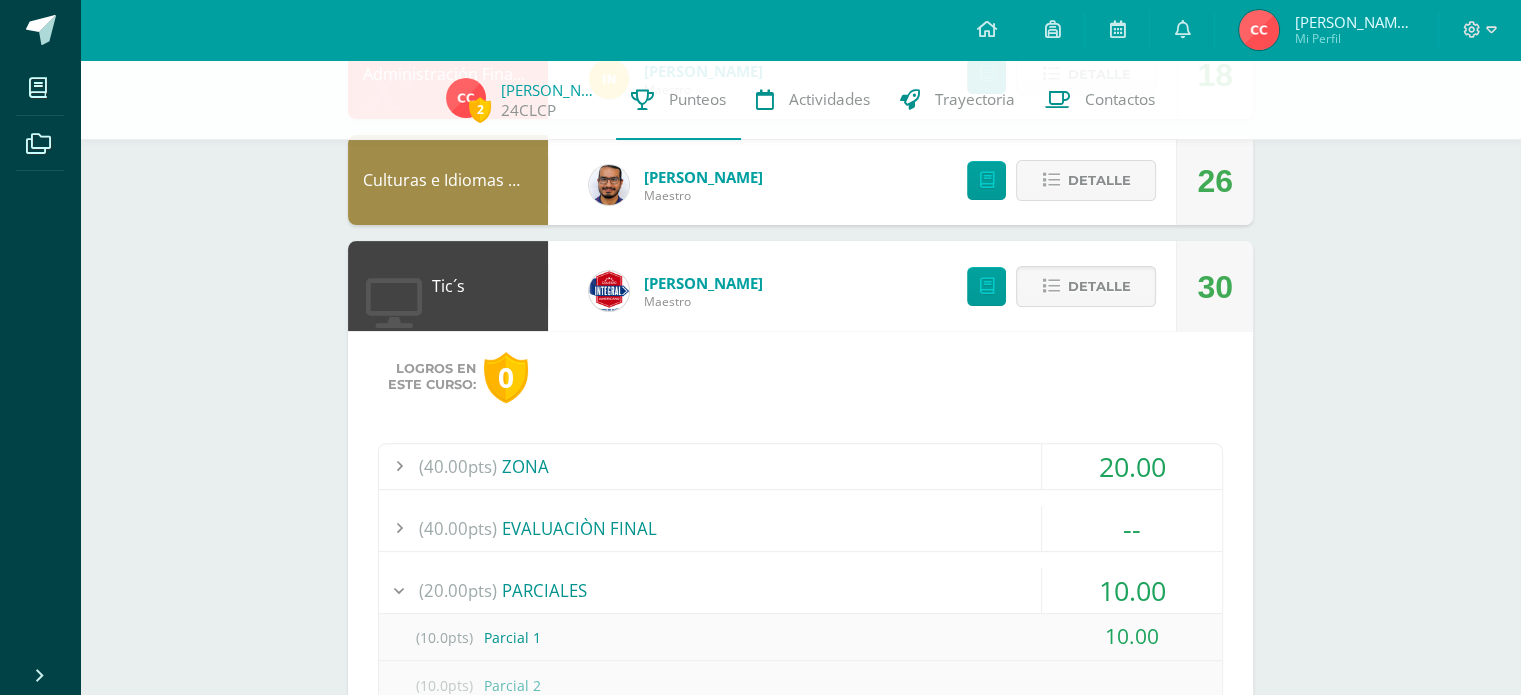 scroll, scrollTop: 600, scrollLeft: 0, axis: vertical 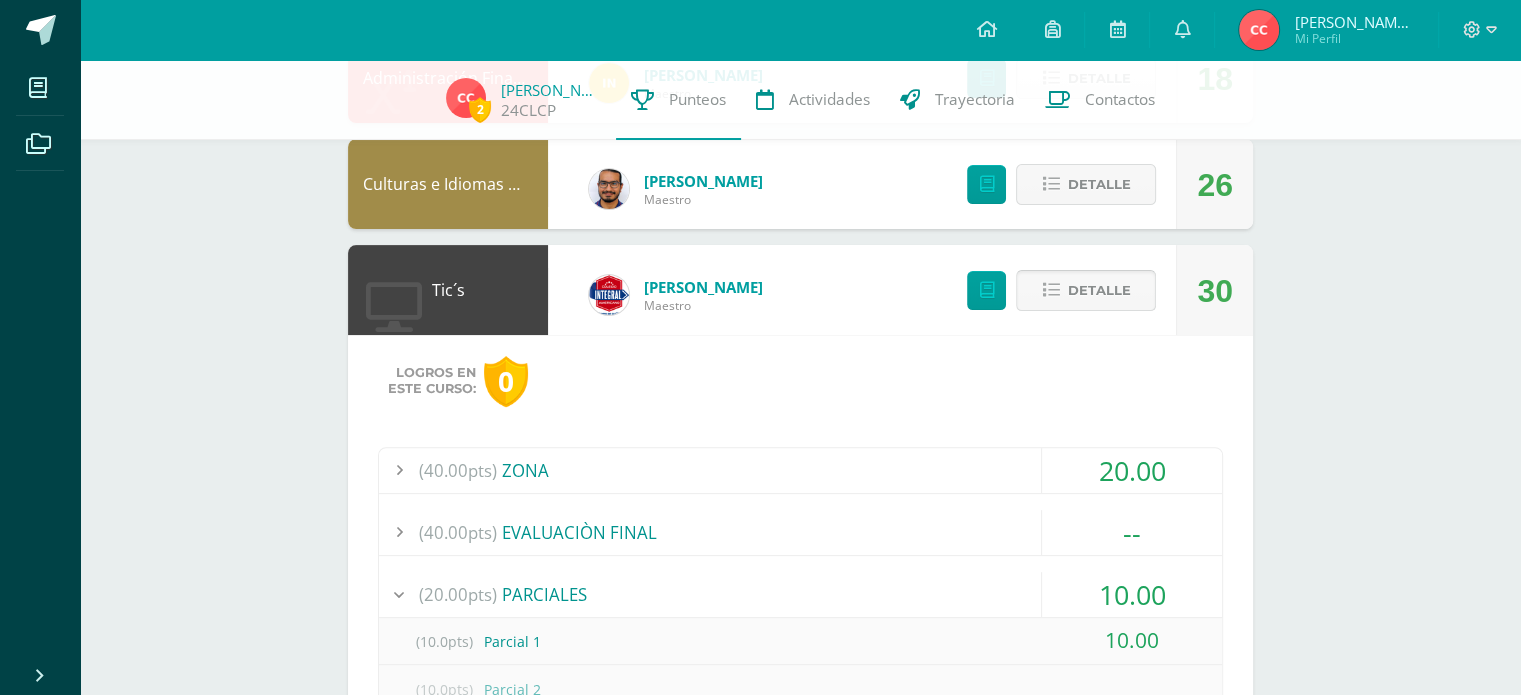 click at bounding box center [1050, 290] 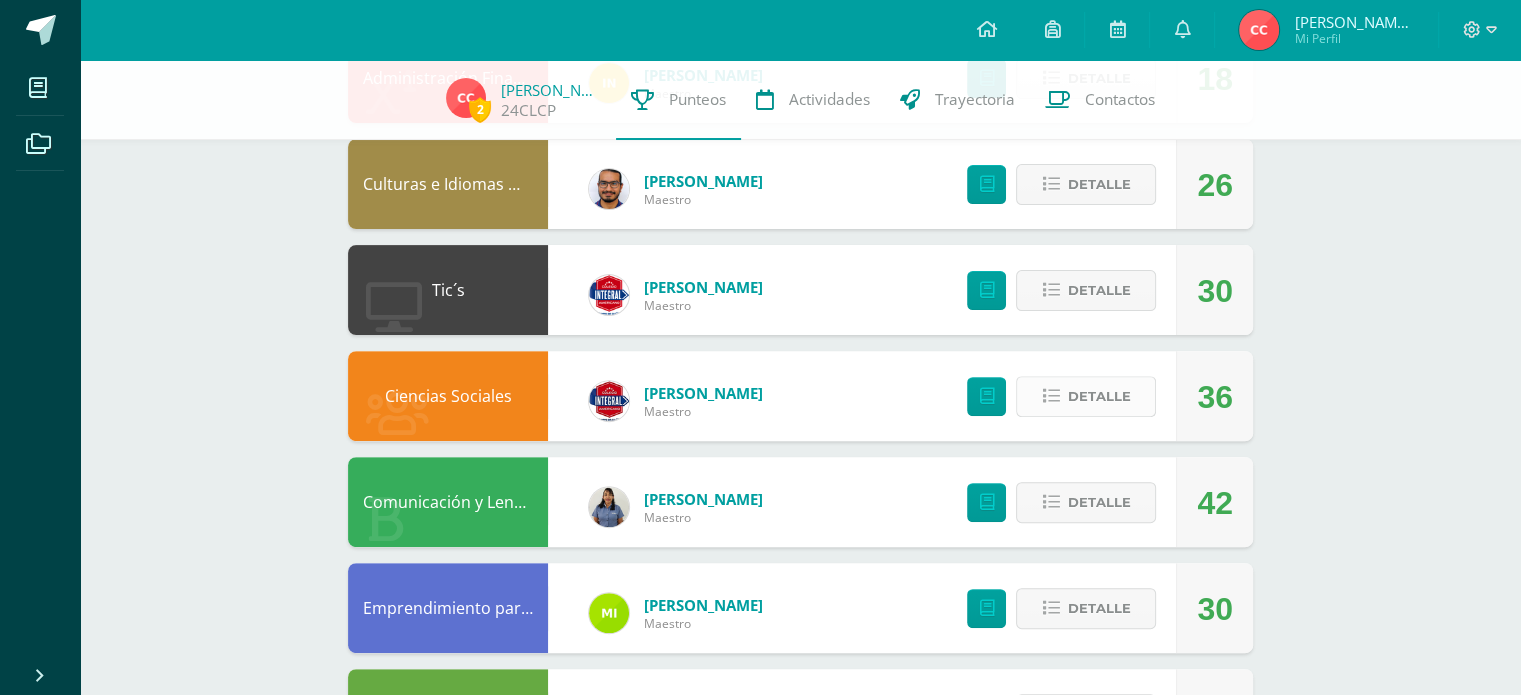 click at bounding box center [1050, 396] 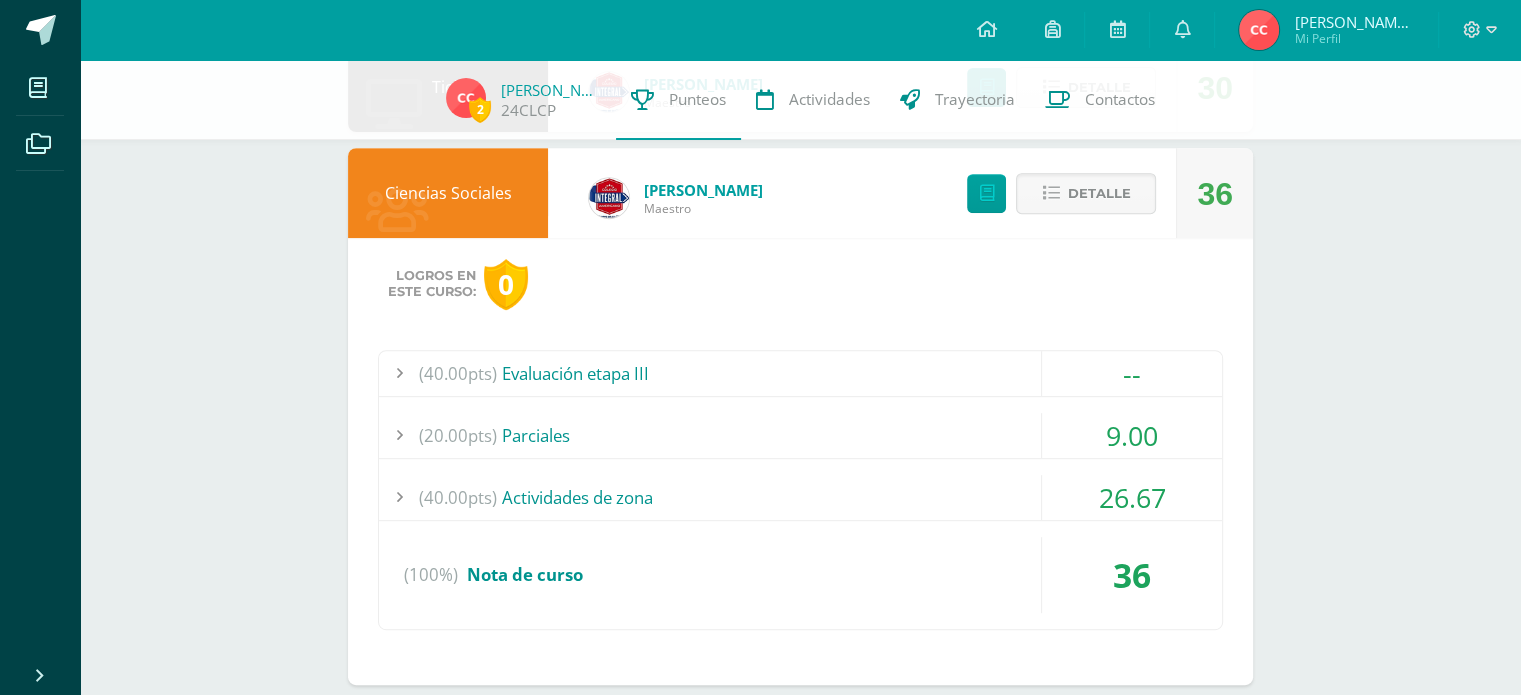 scroll, scrollTop: 900, scrollLeft: 0, axis: vertical 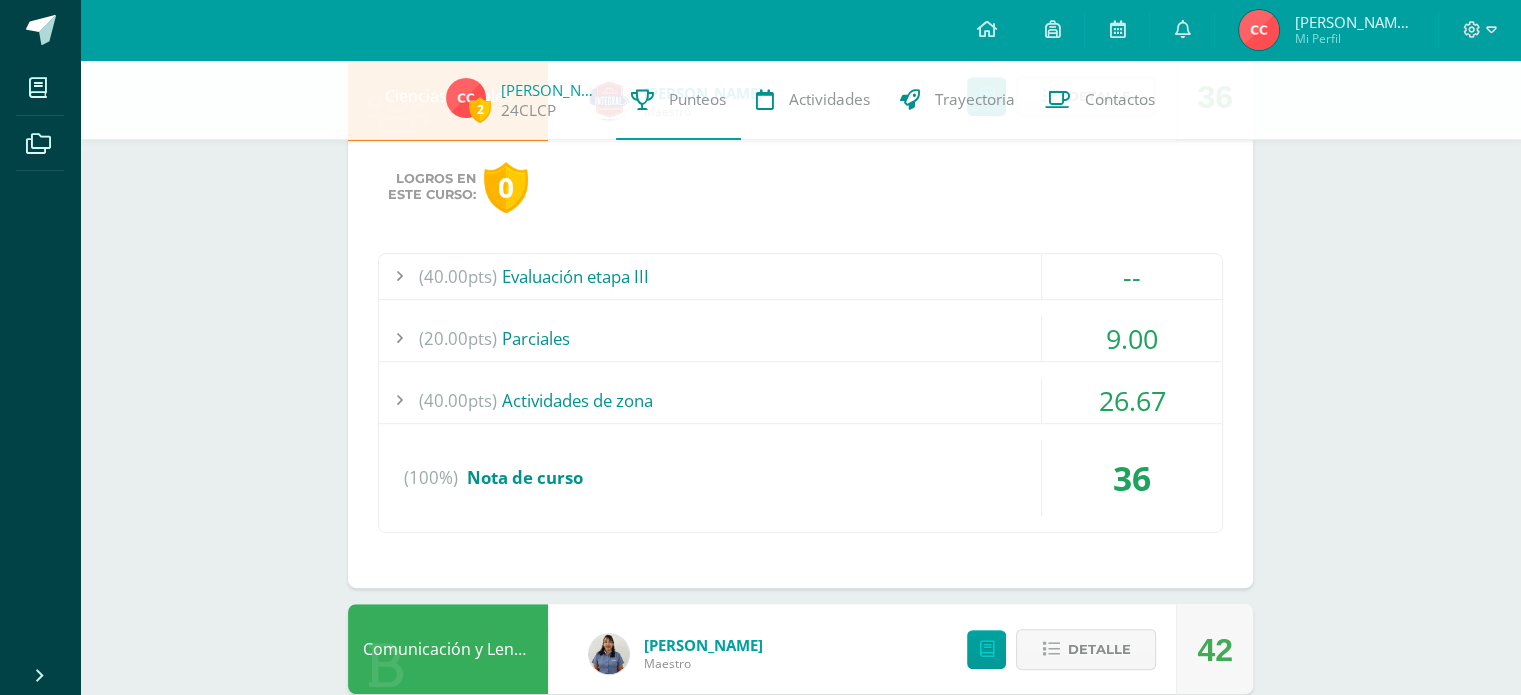 click on "(40.00pts)
Actividades de zona" at bounding box center (800, 400) 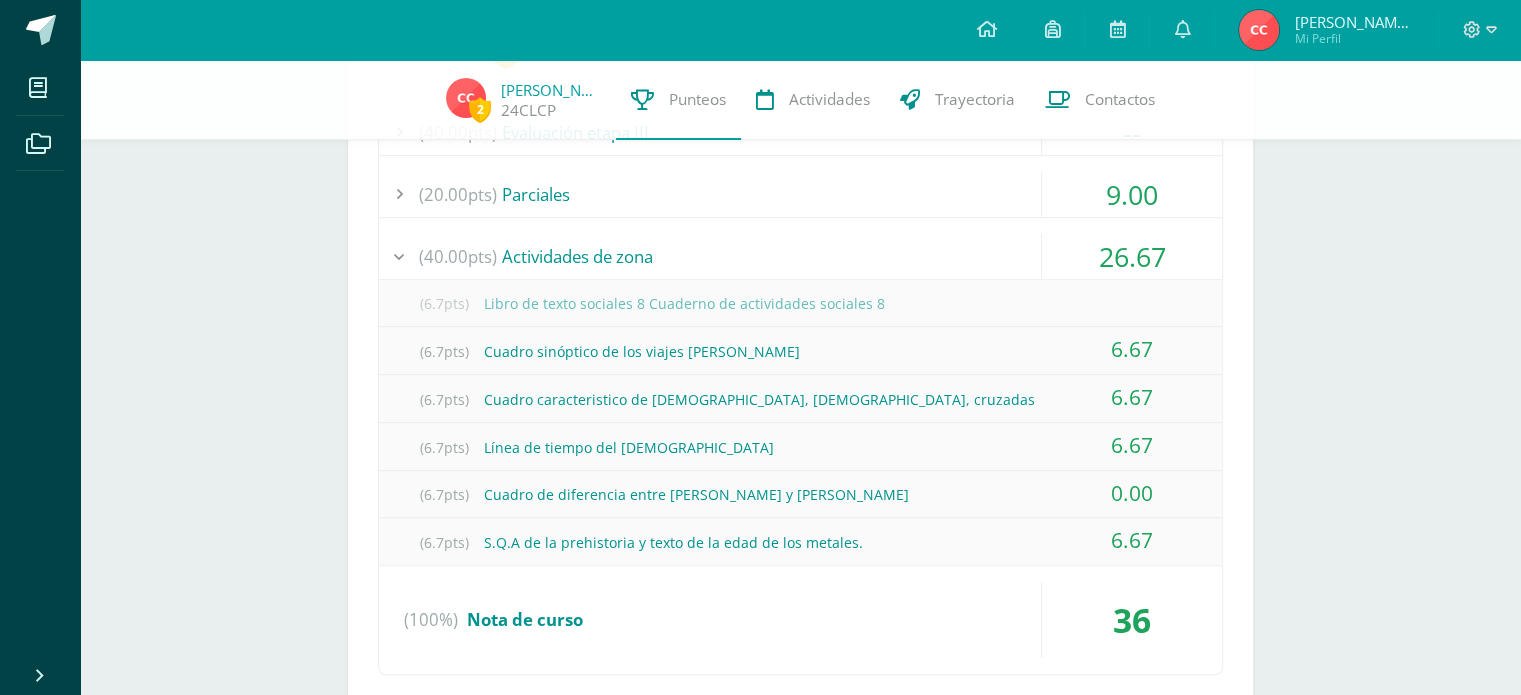 scroll, scrollTop: 1000, scrollLeft: 0, axis: vertical 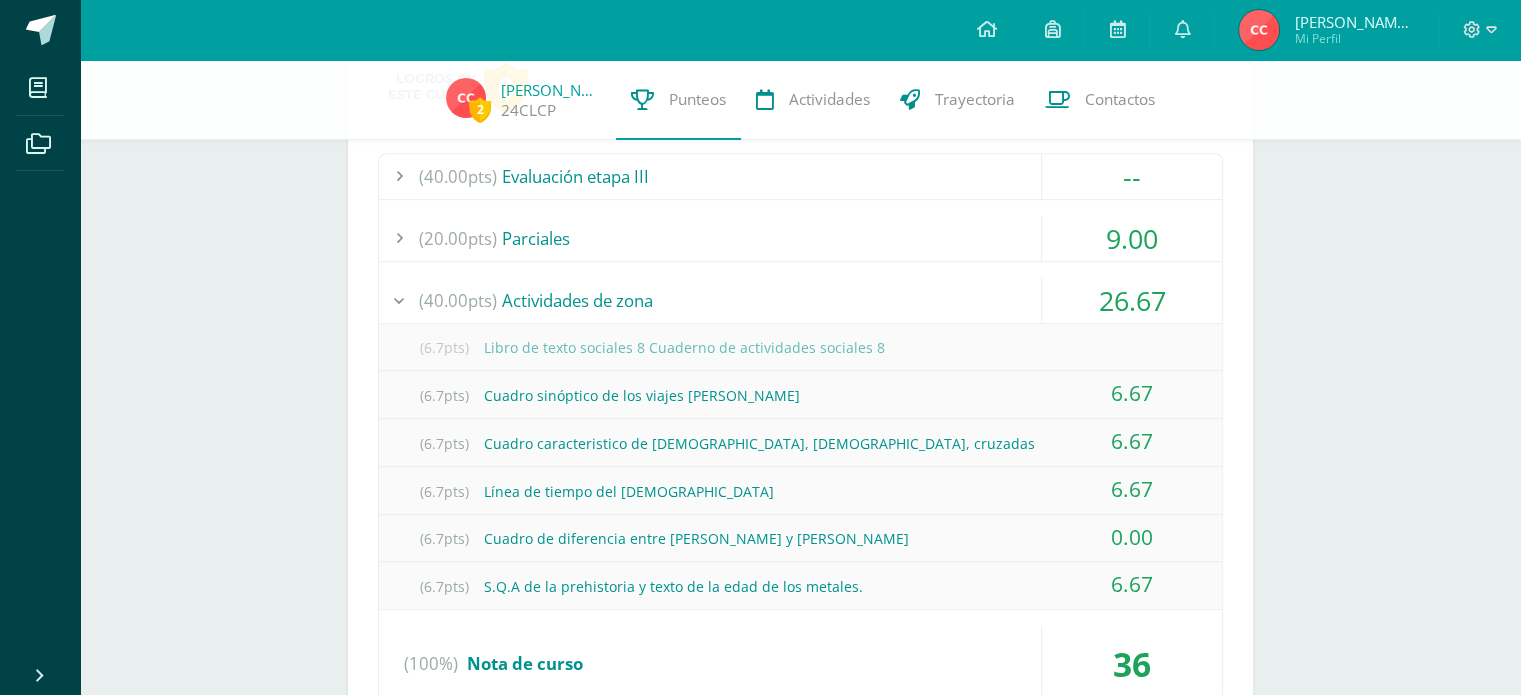 click on "(20.00pts)
Parciales" at bounding box center (800, 238) 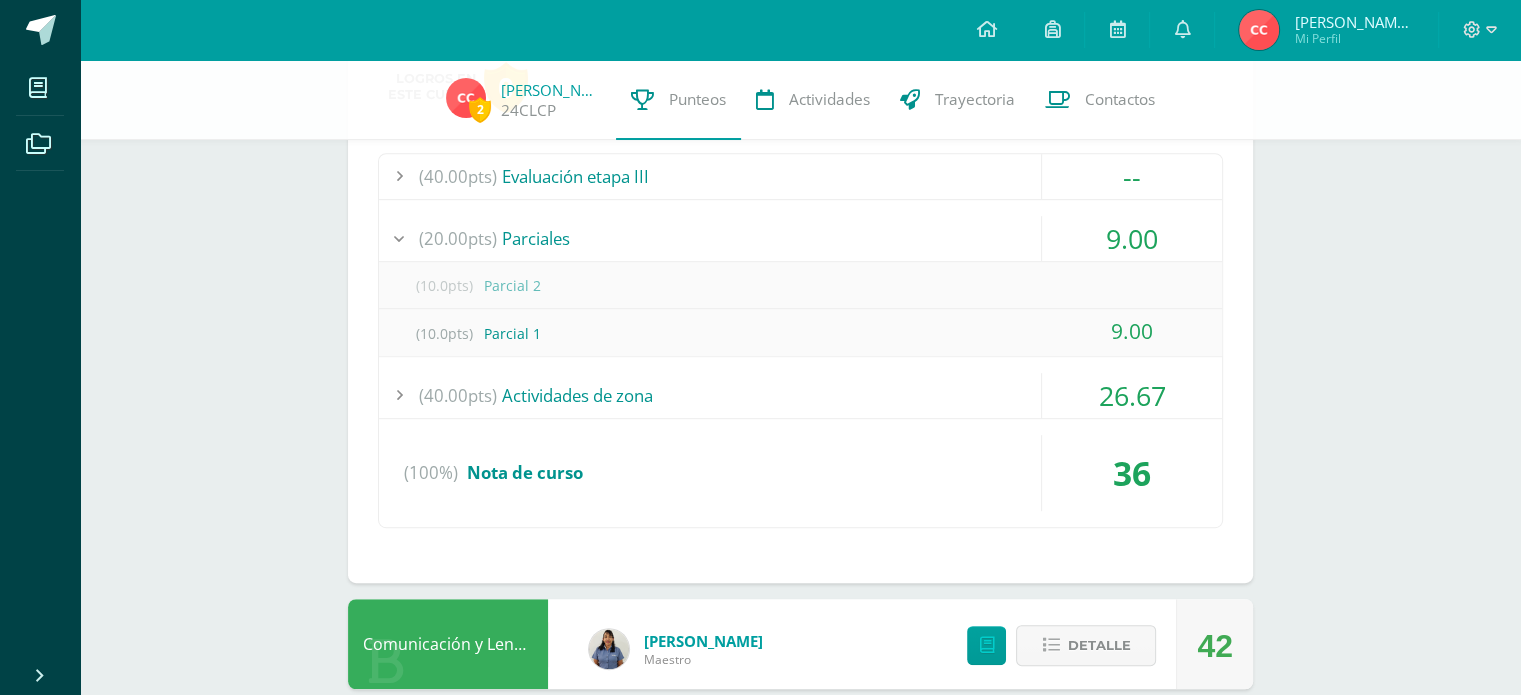 click on "(20.00pts)
Parciales" at bounding box center (800, 238) 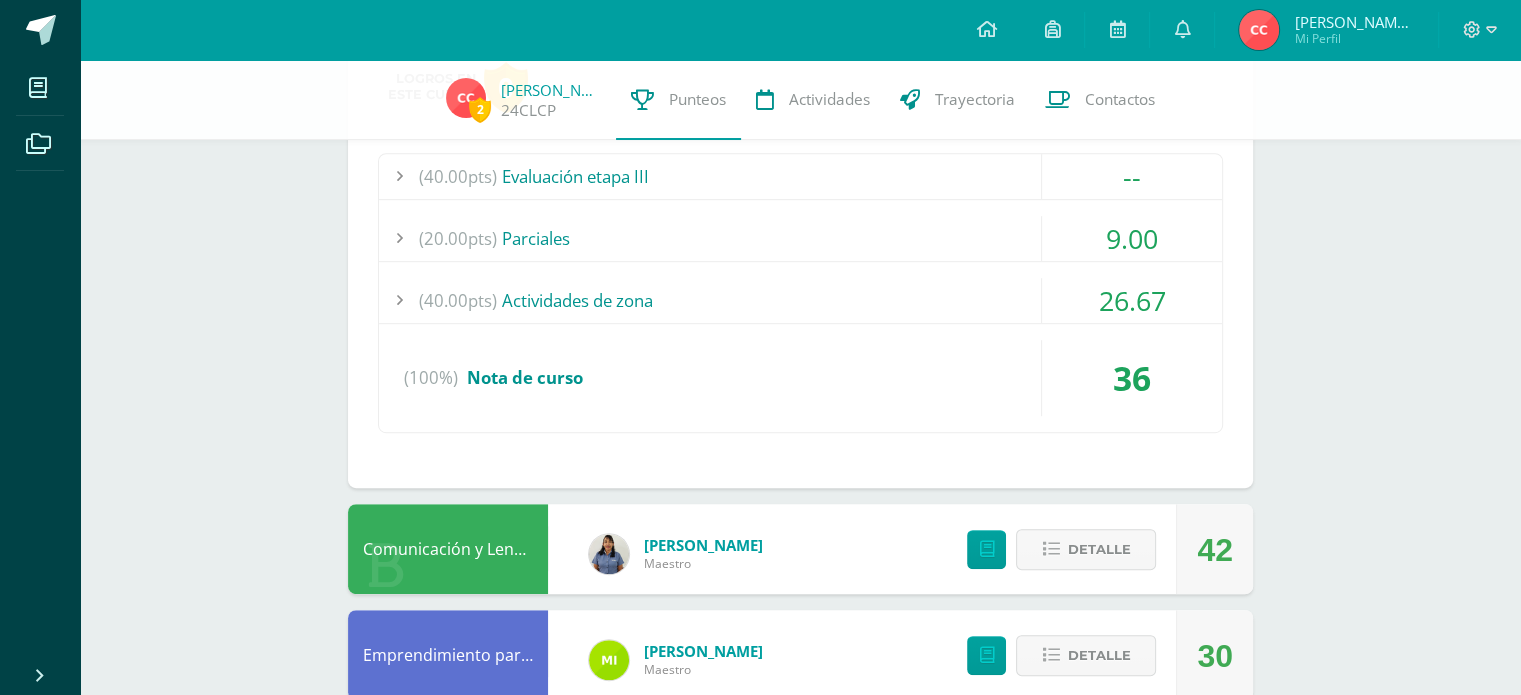 click on "(40.00pts)
Actividades de zona" at bounding box center (800, 300) 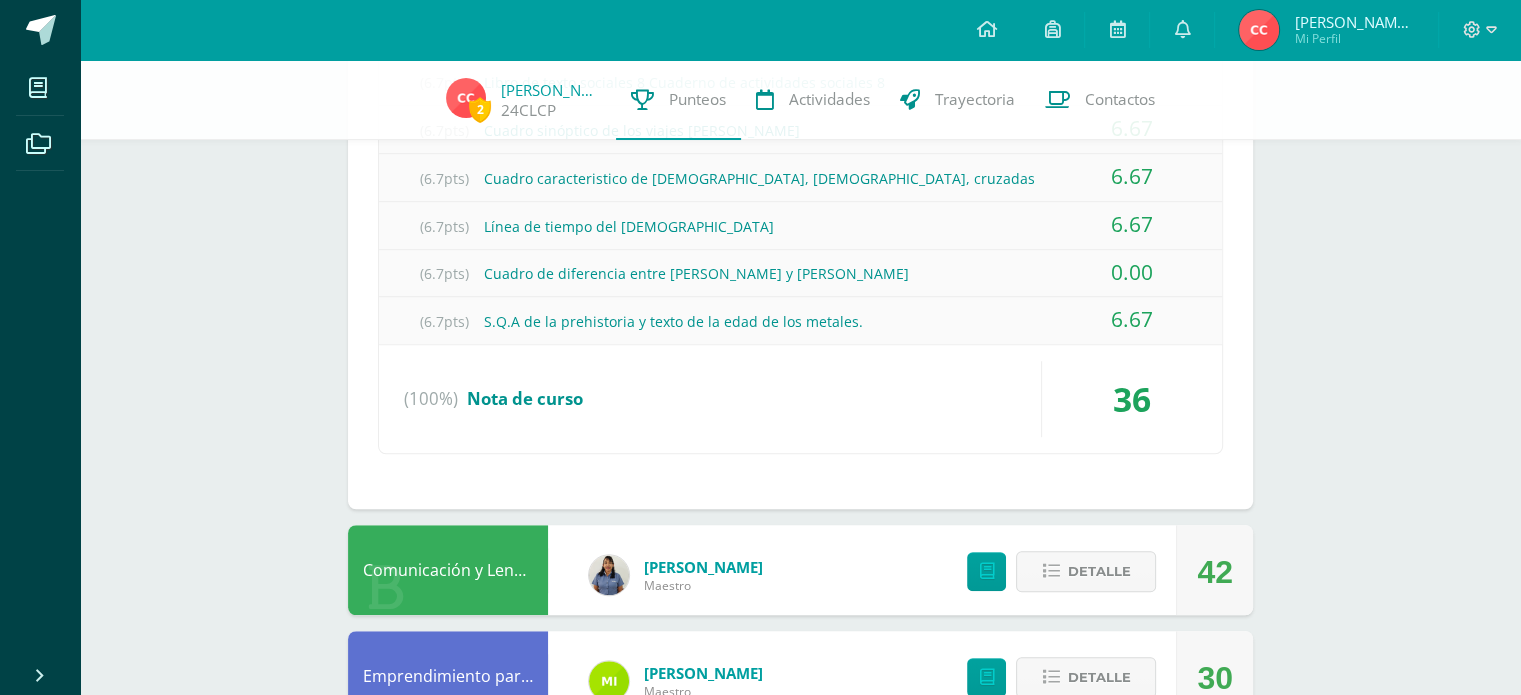 scroll, scrollTop: 1300, scrollLeft: 0, axis: vertical 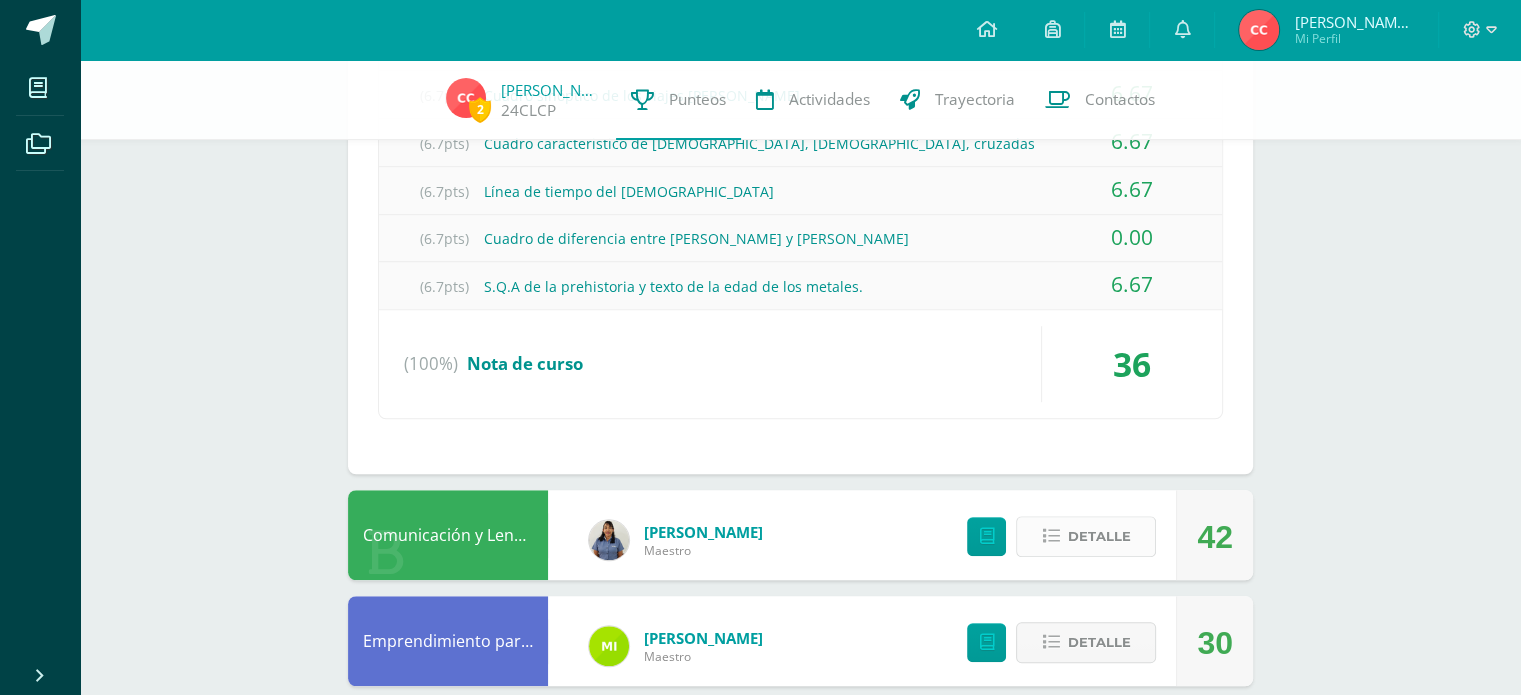 click at bounding box center [1050, 536] 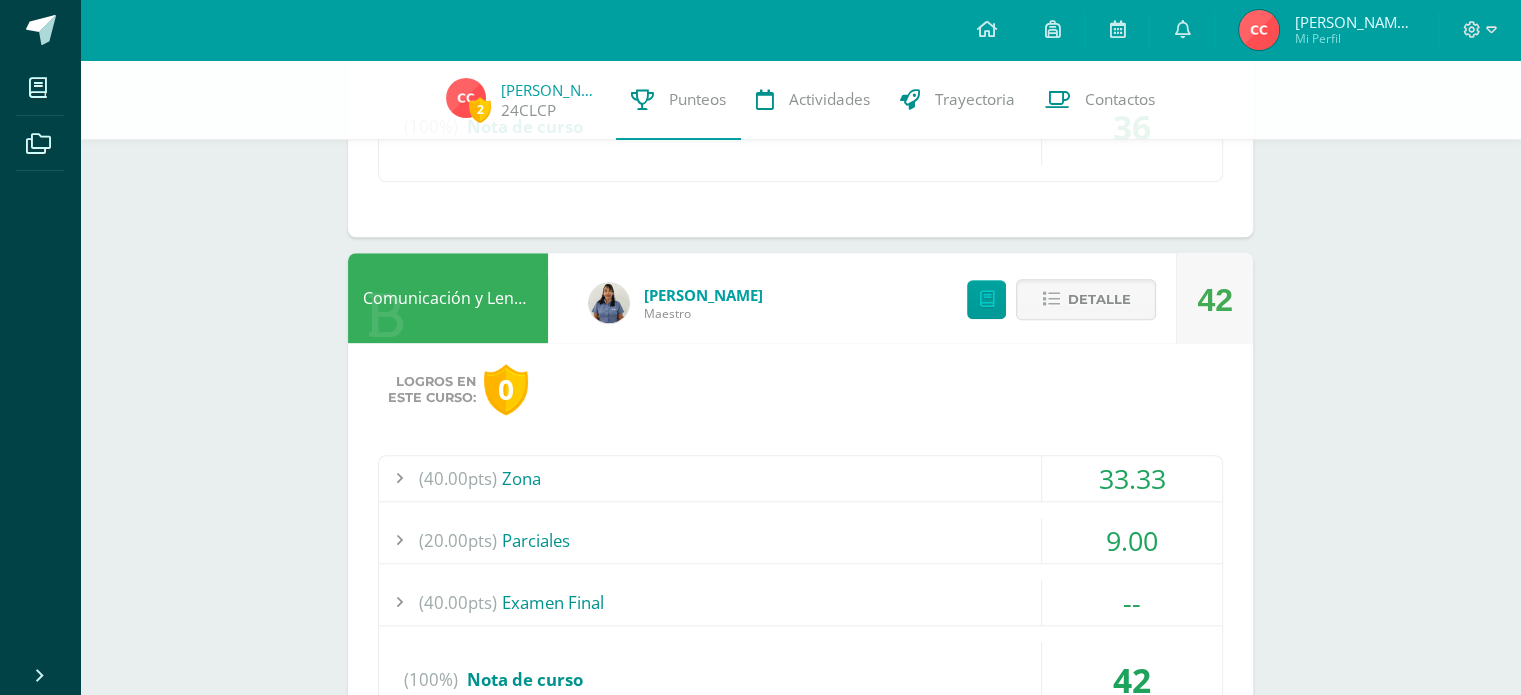 scroll, scrollTop: 1600, scrollLeft: 0, axis: vertical 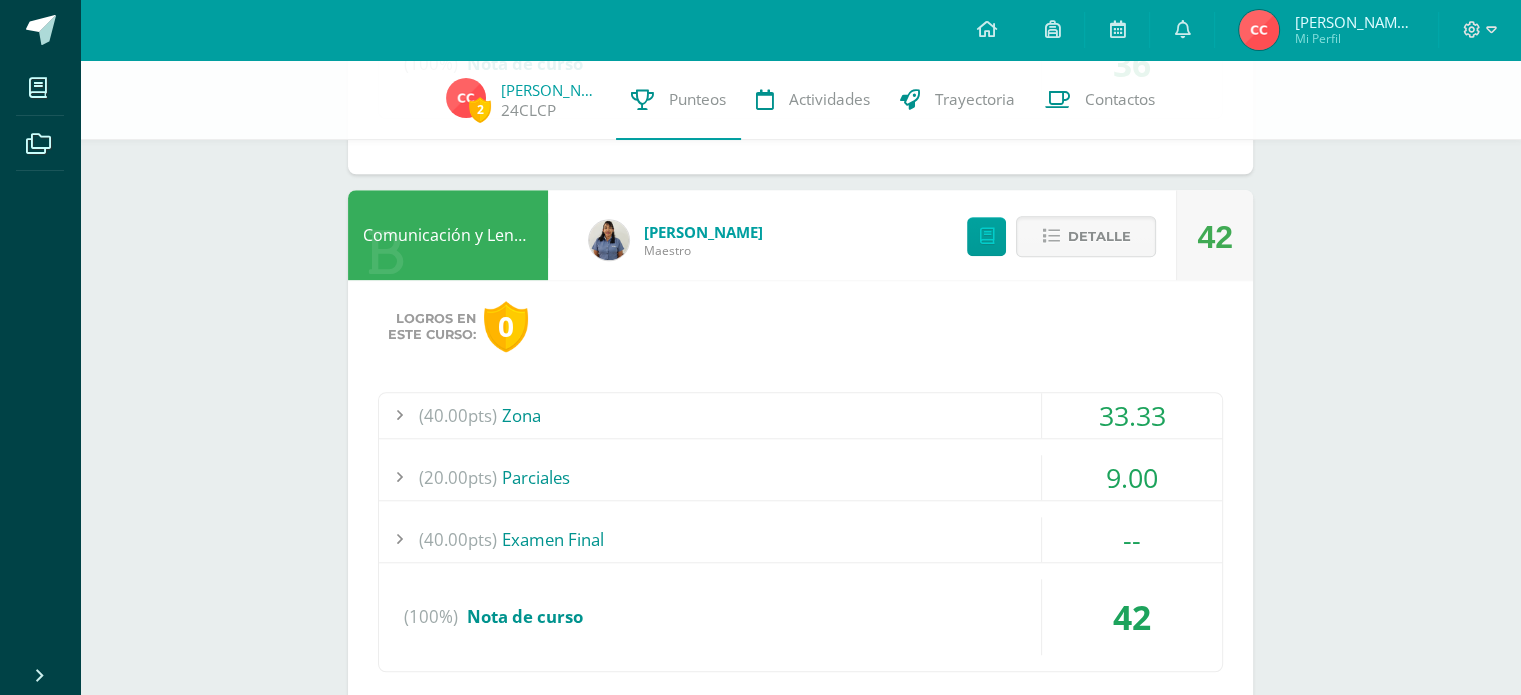 click on "(40.00pts)
Zona" at bounding box center (800, 415) 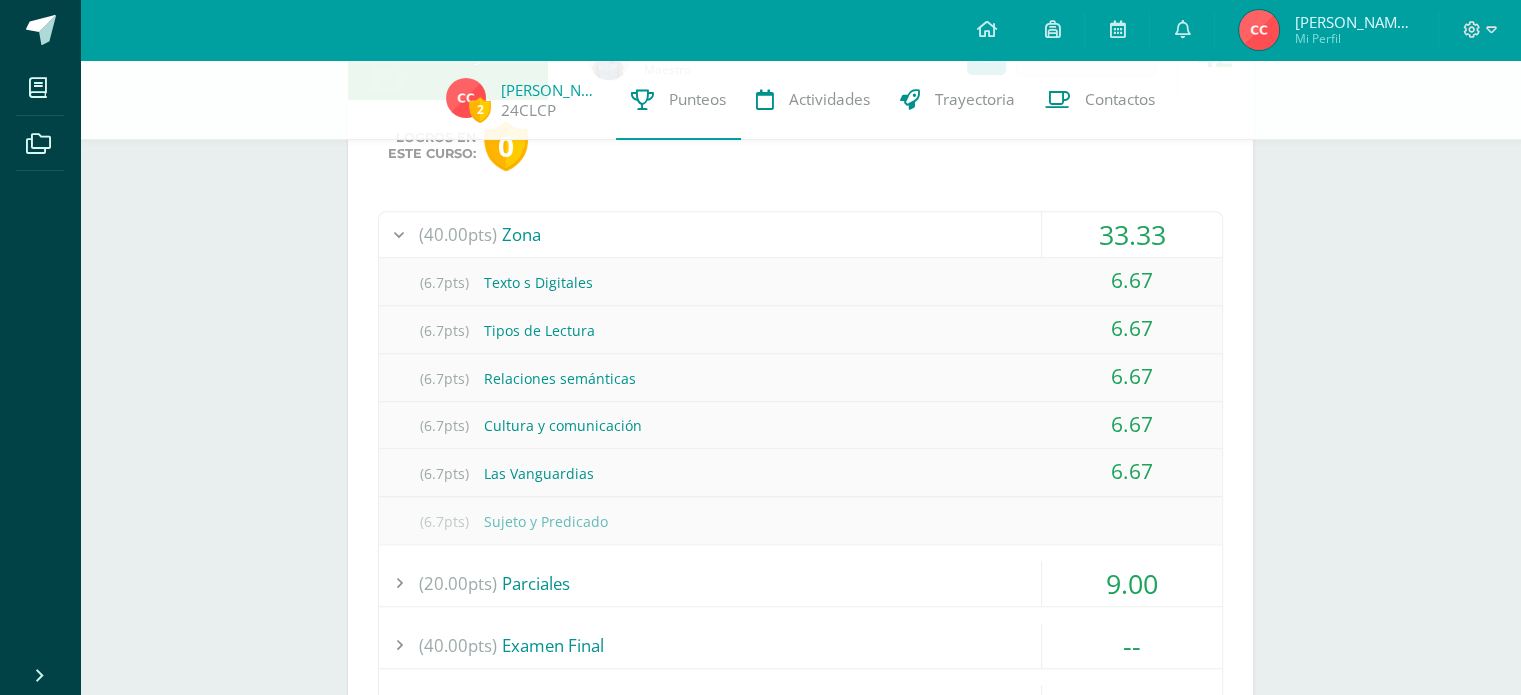 scroll, scrollTop: 1594, scrollLeft: 0, axis: vertical 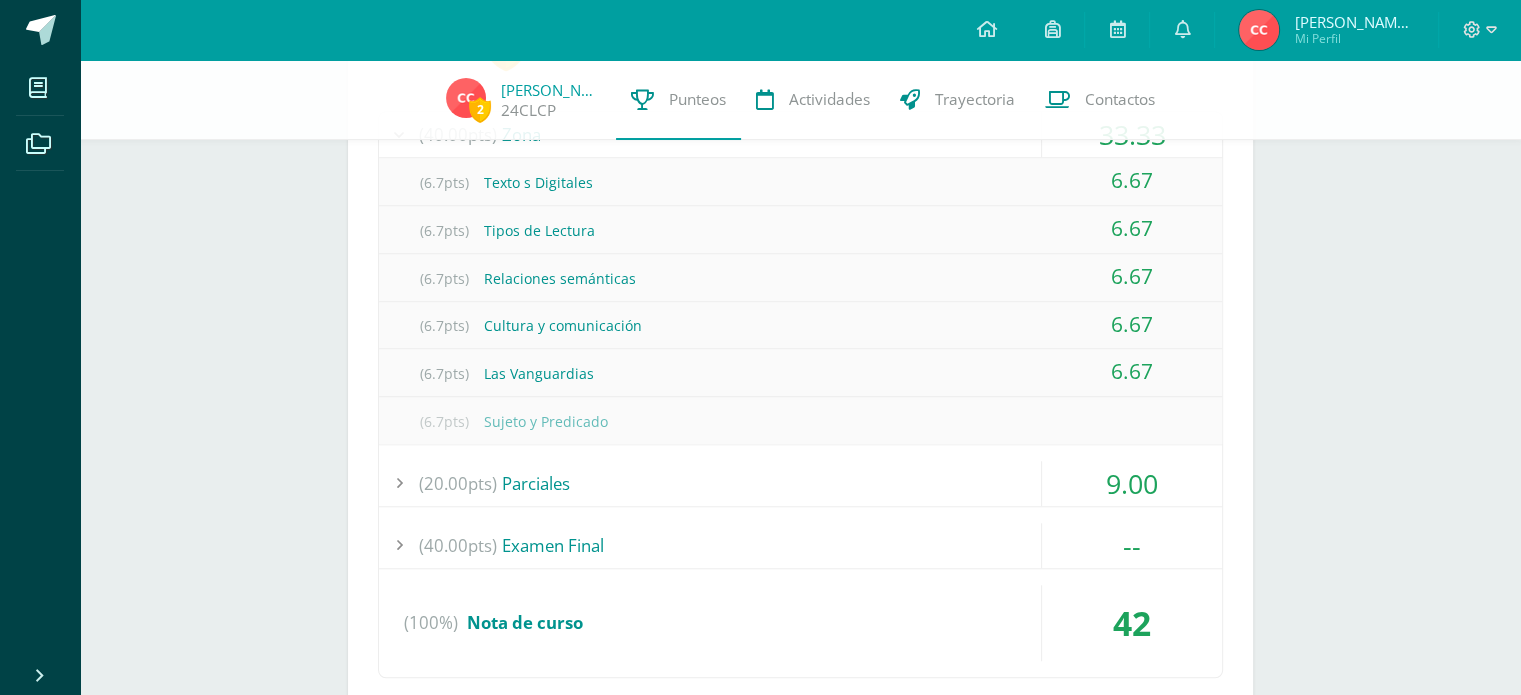 click on "(20.00pts)
Parciales" at bounding box center (800, 483) 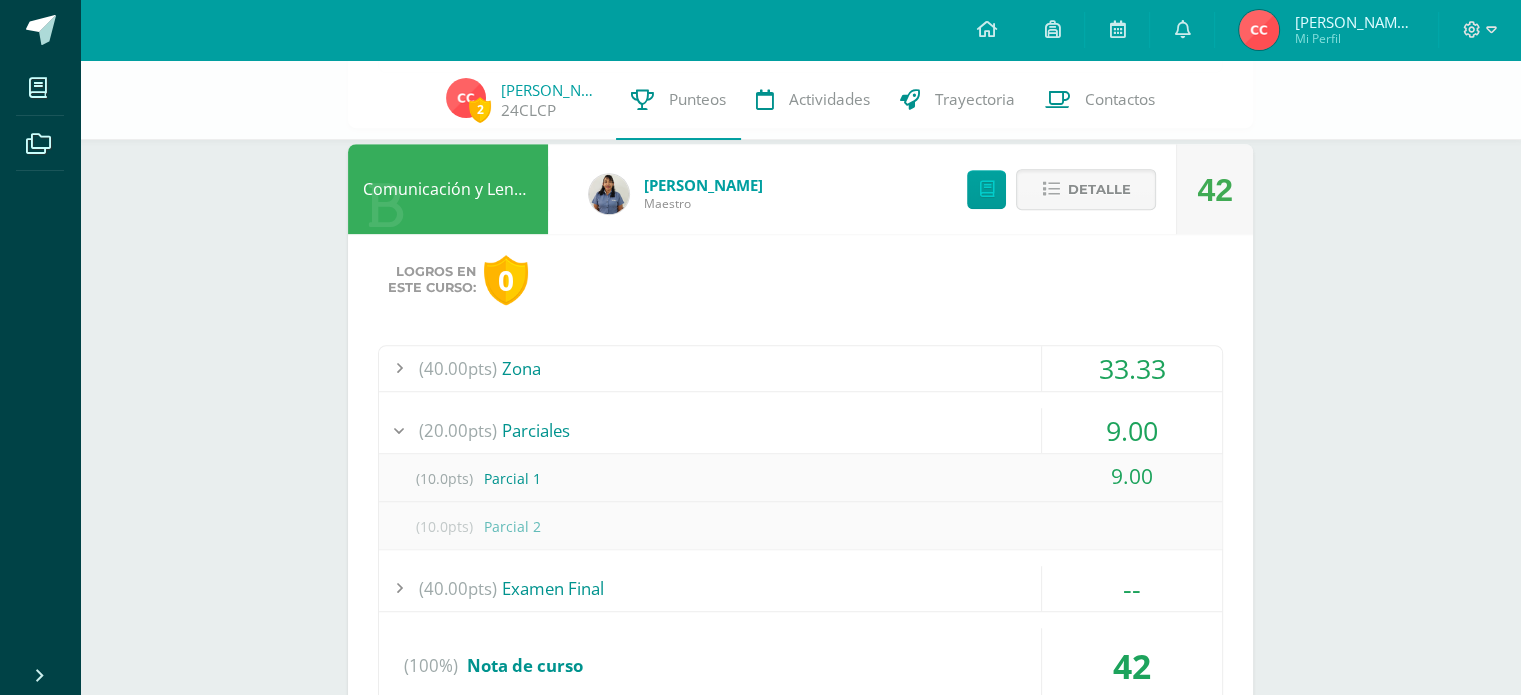 scroll, scrollTop: 1394, scrollLeft: 0, axis: vertical 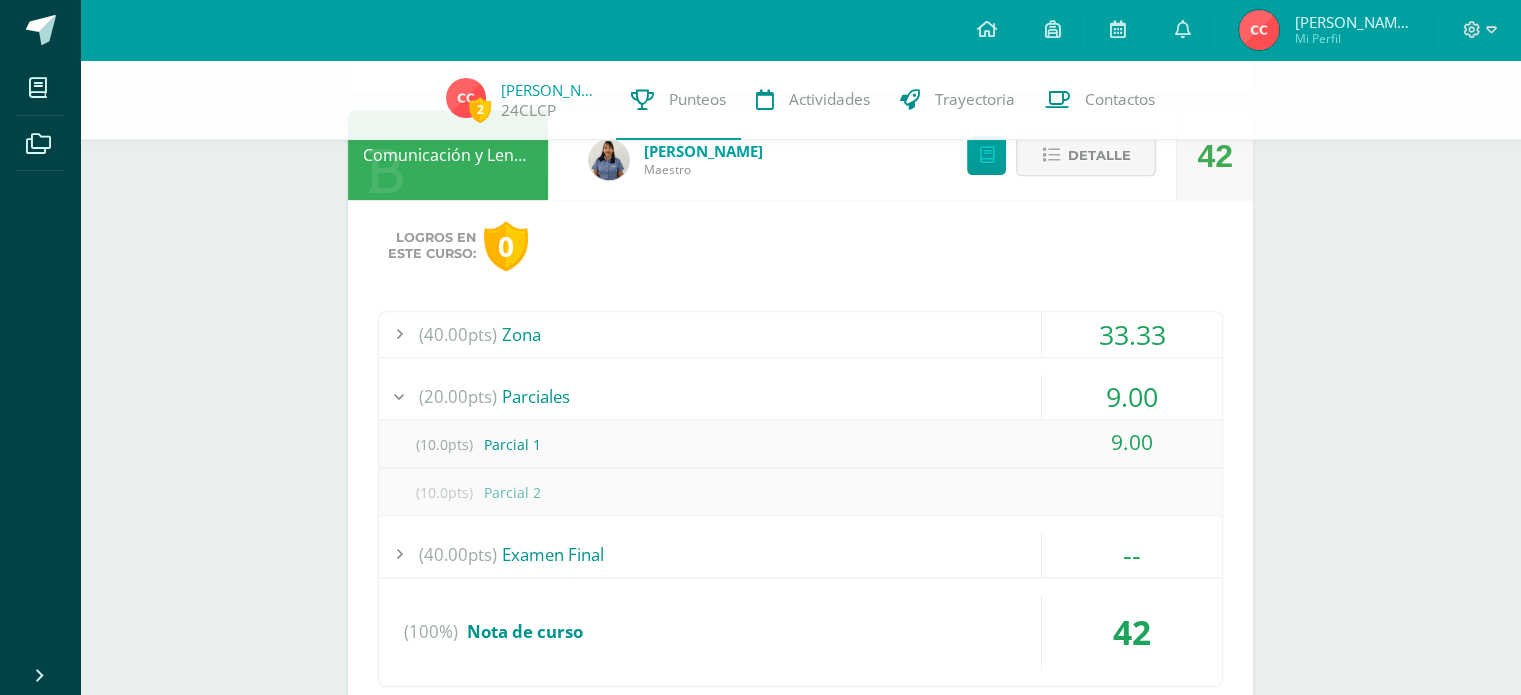 click on "(40.00pts)
Zona" at bounding box center [800, 334] 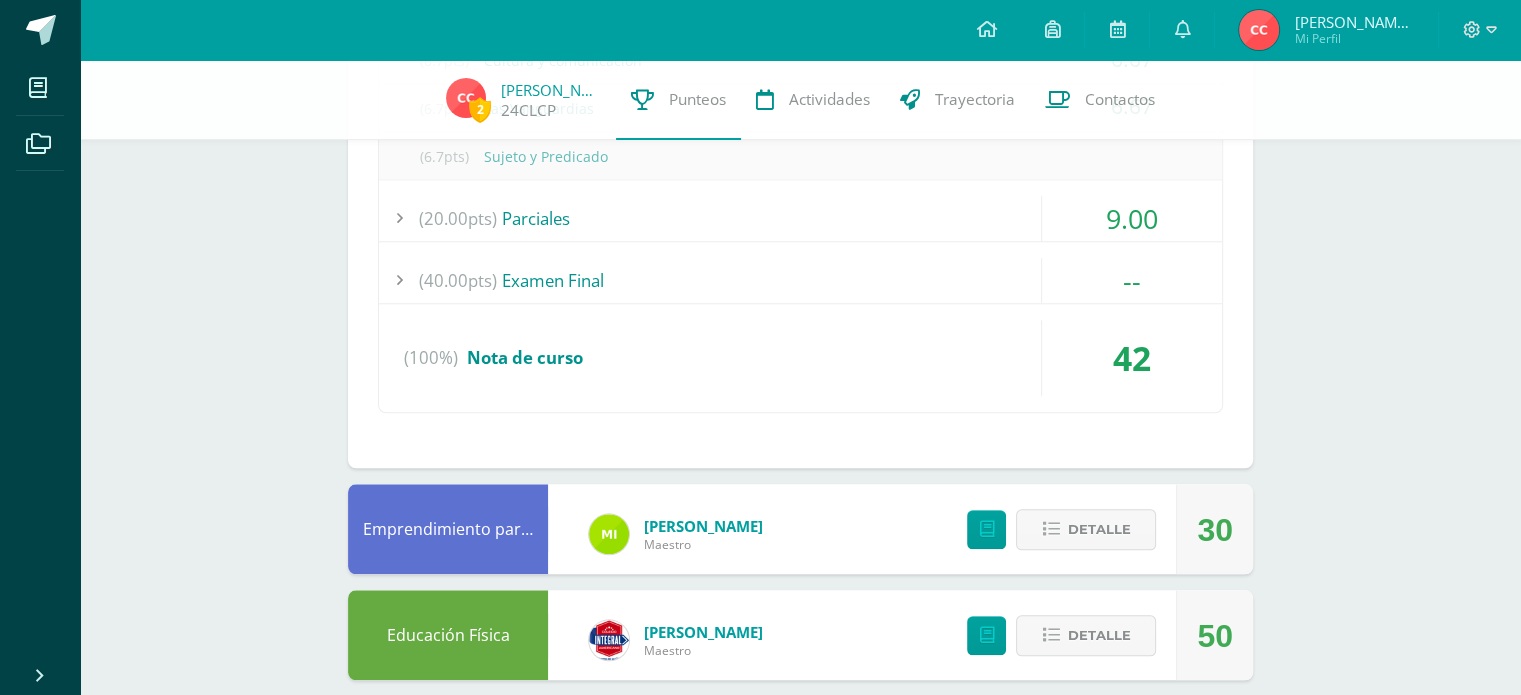 scroll, scrollTop: 1894, scrollLeft: 0, axis: vertical 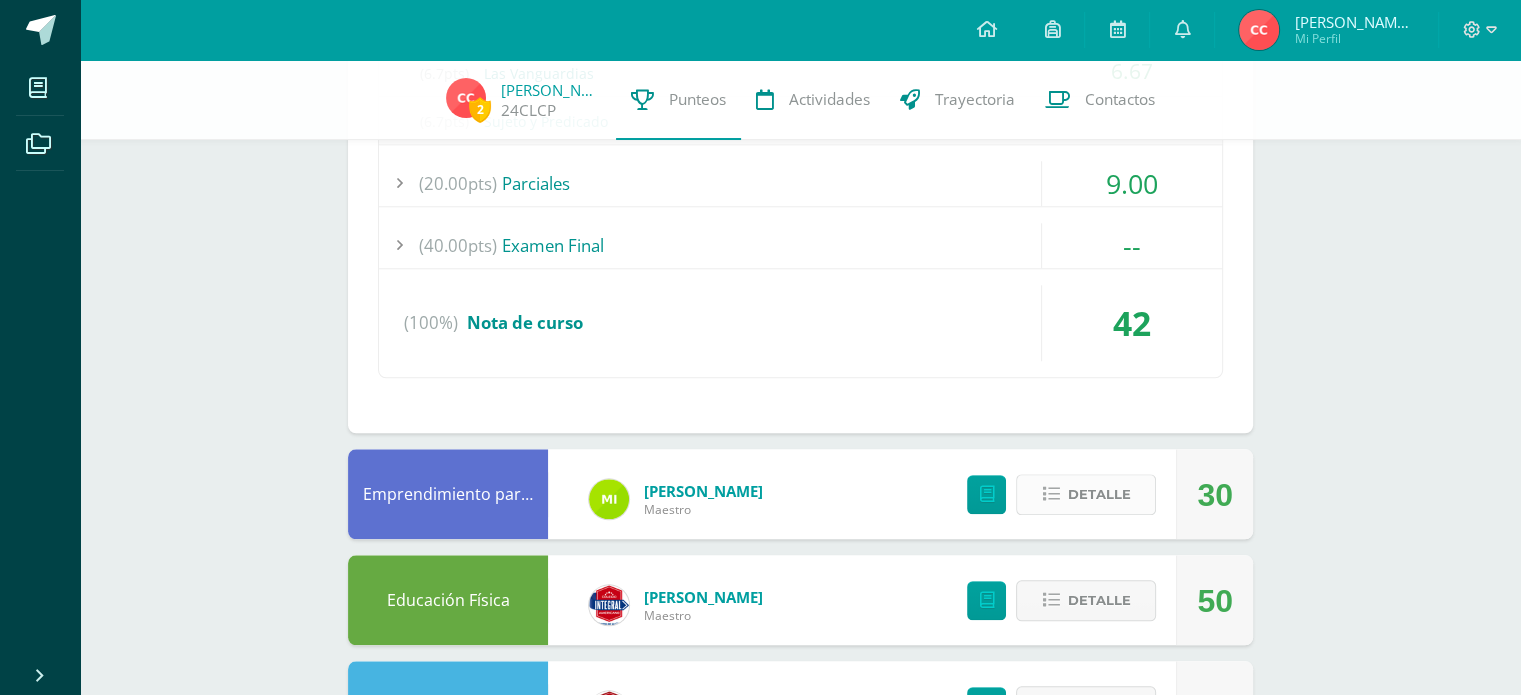 click at bounding box center [1050, 494] 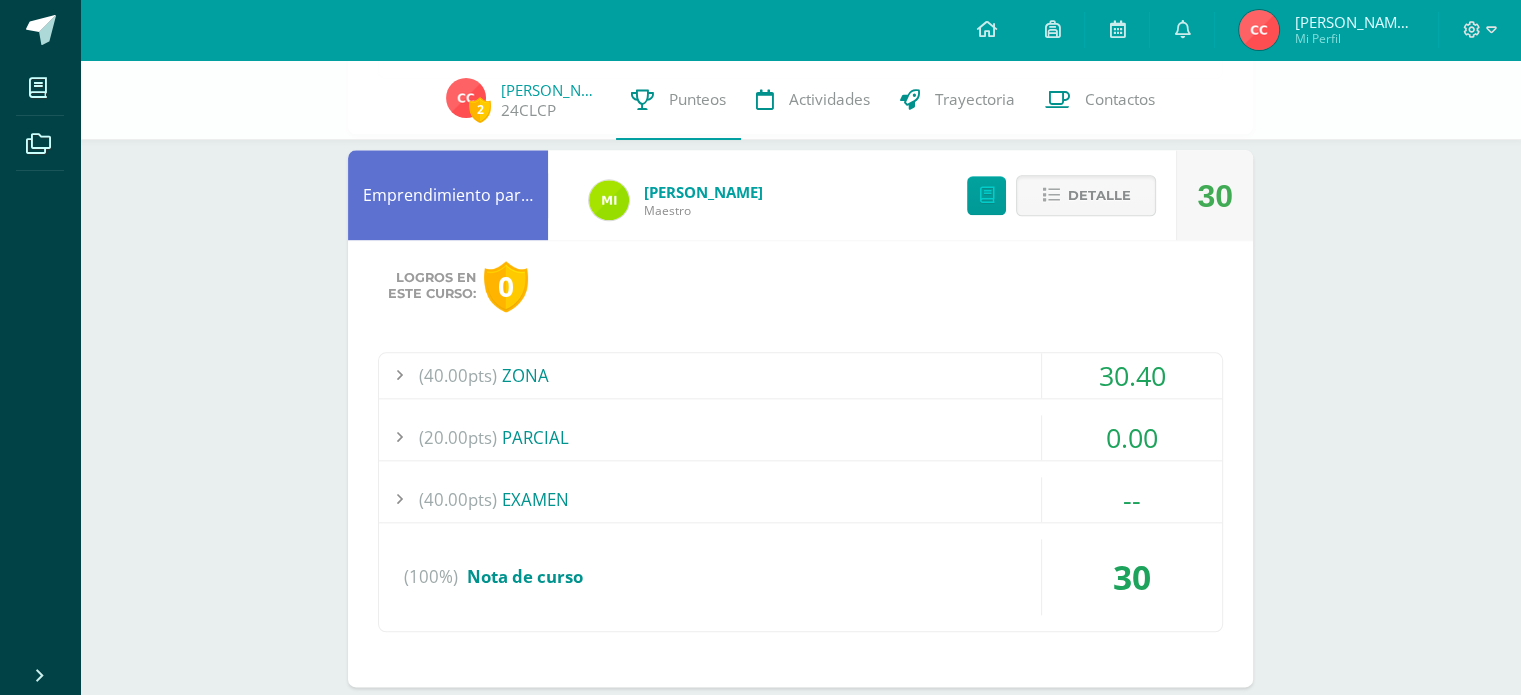 scroll, scrollTop: 2194, scrollLeft: 0, axis: vertical 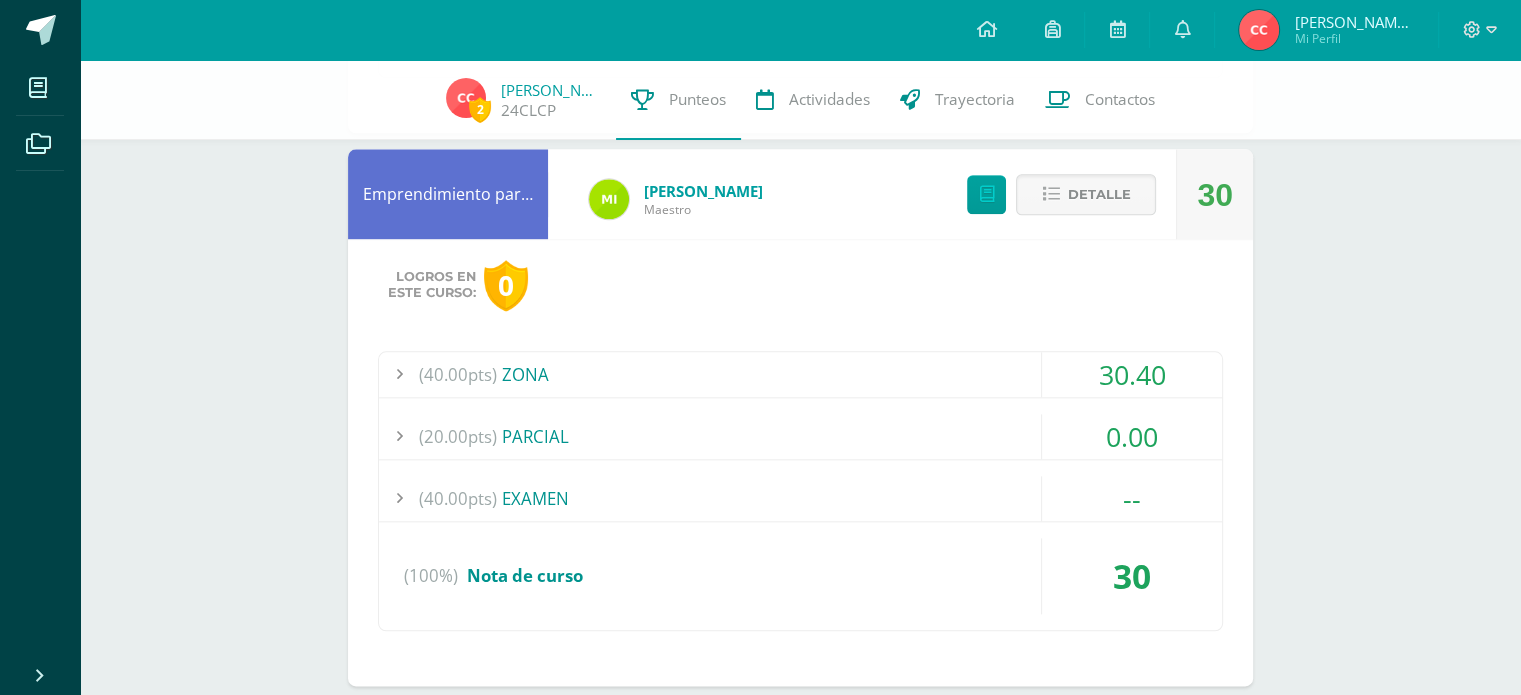 click on "(40.00pts)
ZONA" at bounding box center [800, 374] 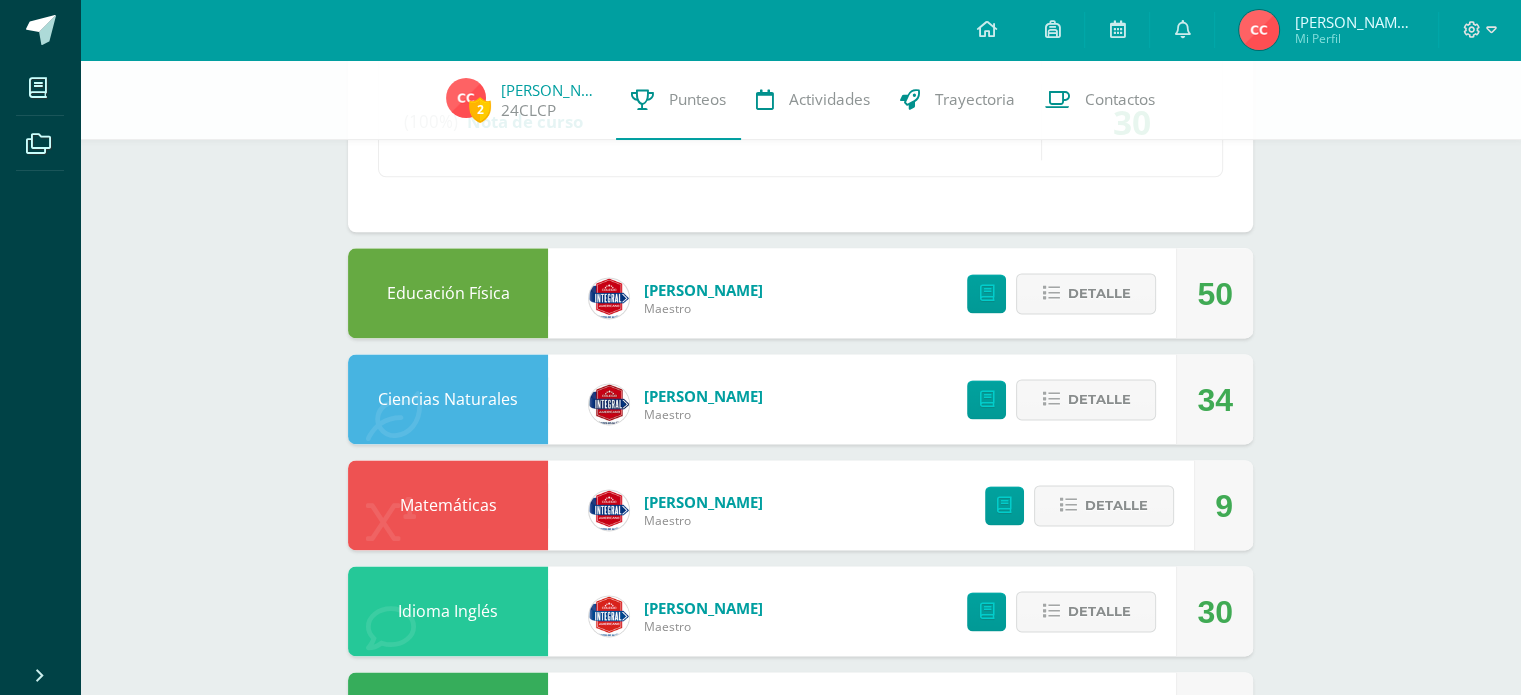 scroll, scrollTop: 2608, scrollLeft: 0, axis: vertical 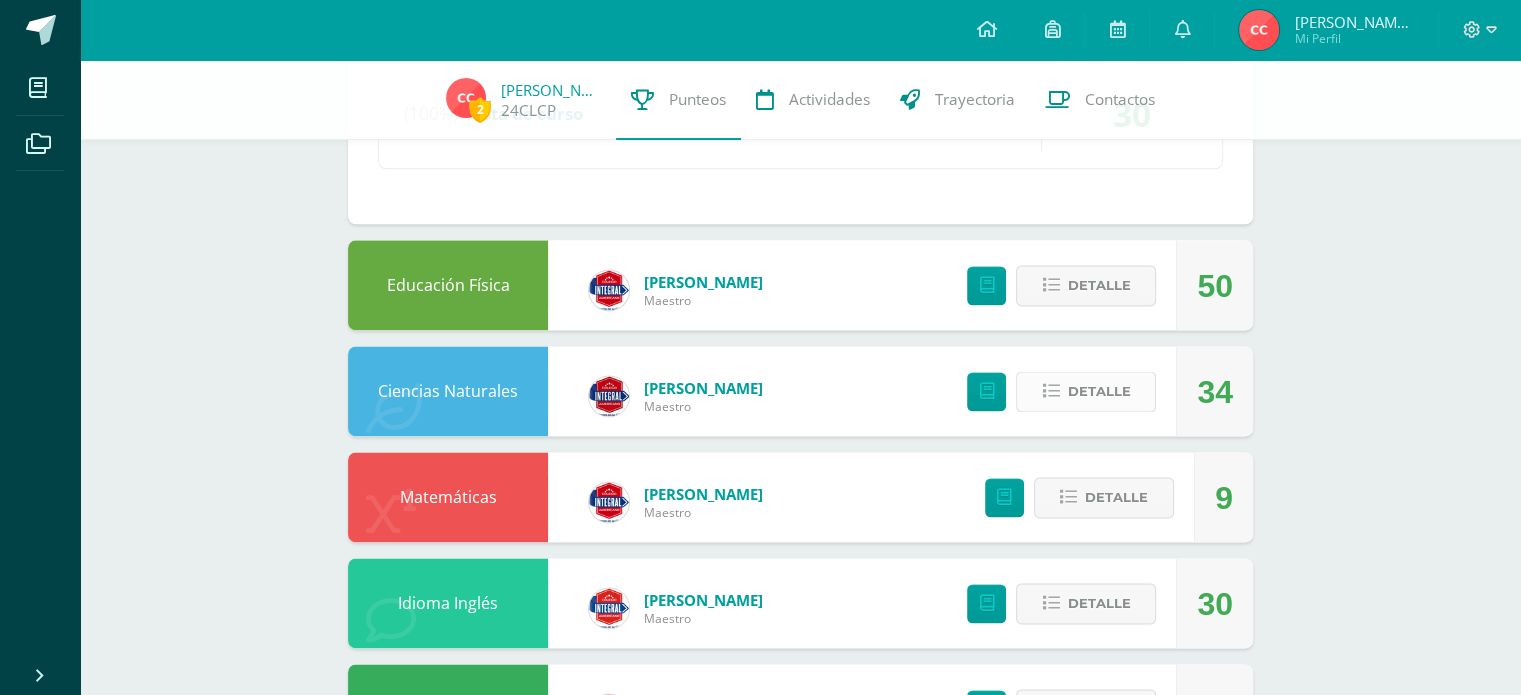 click at bounding box center (1050, 391) 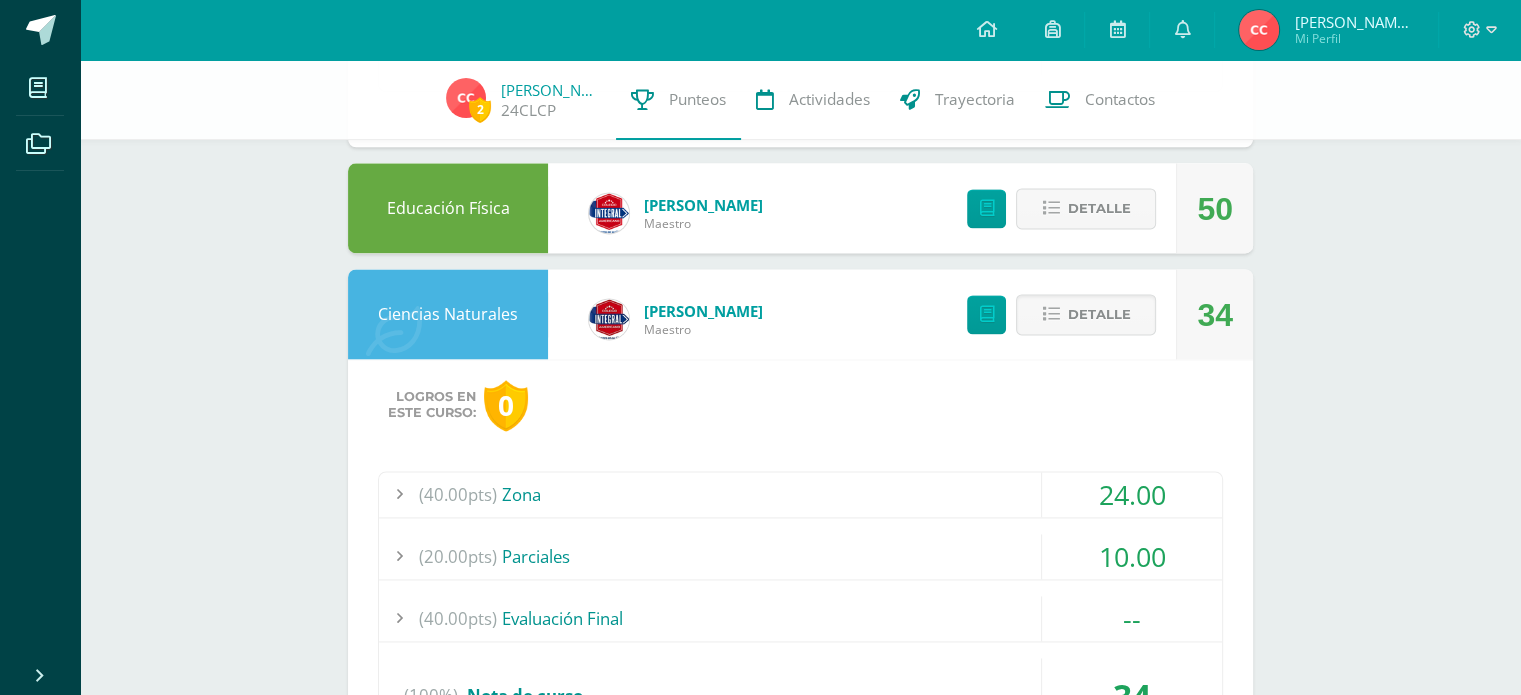 scroll, scrollTop: 2808, scrollLeft: 0, axis: vertical 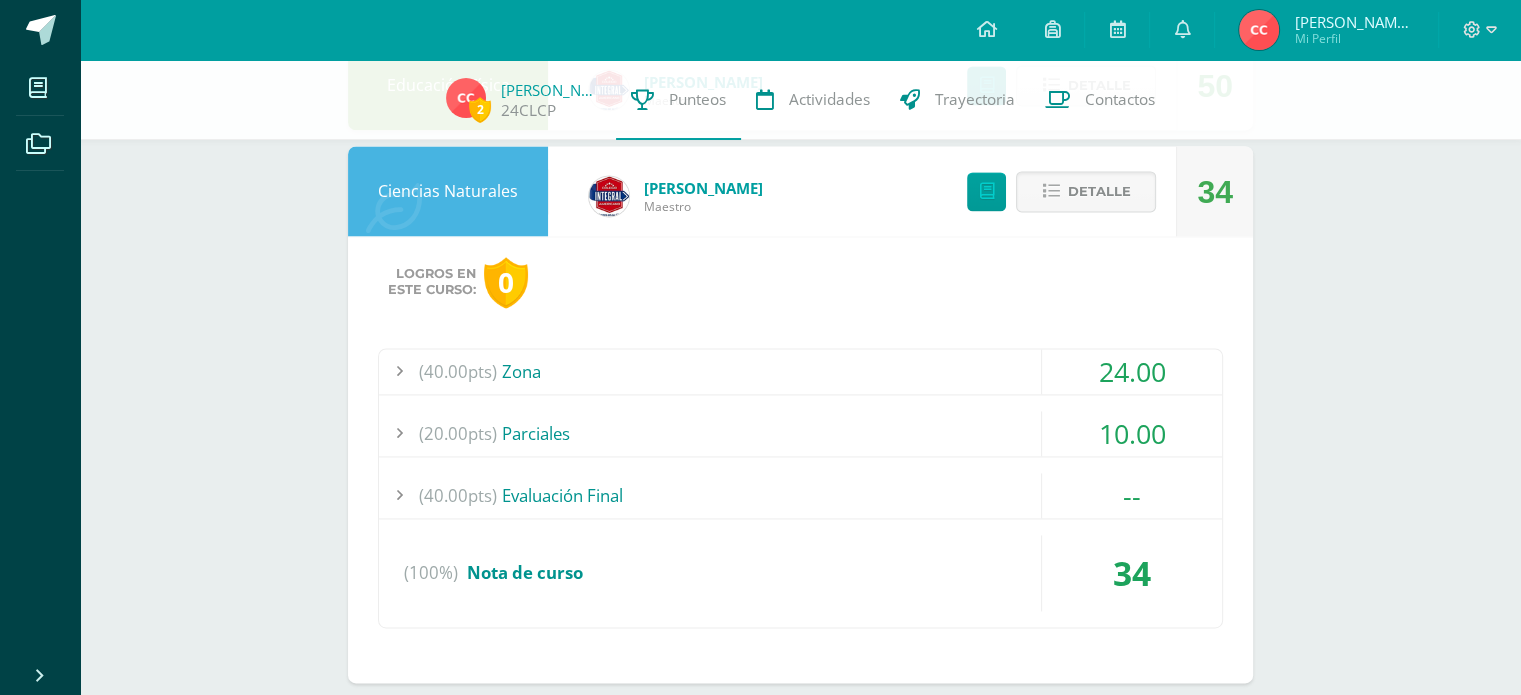 click on "(40.00pts)
Zona" at bounding box center (800, 371) 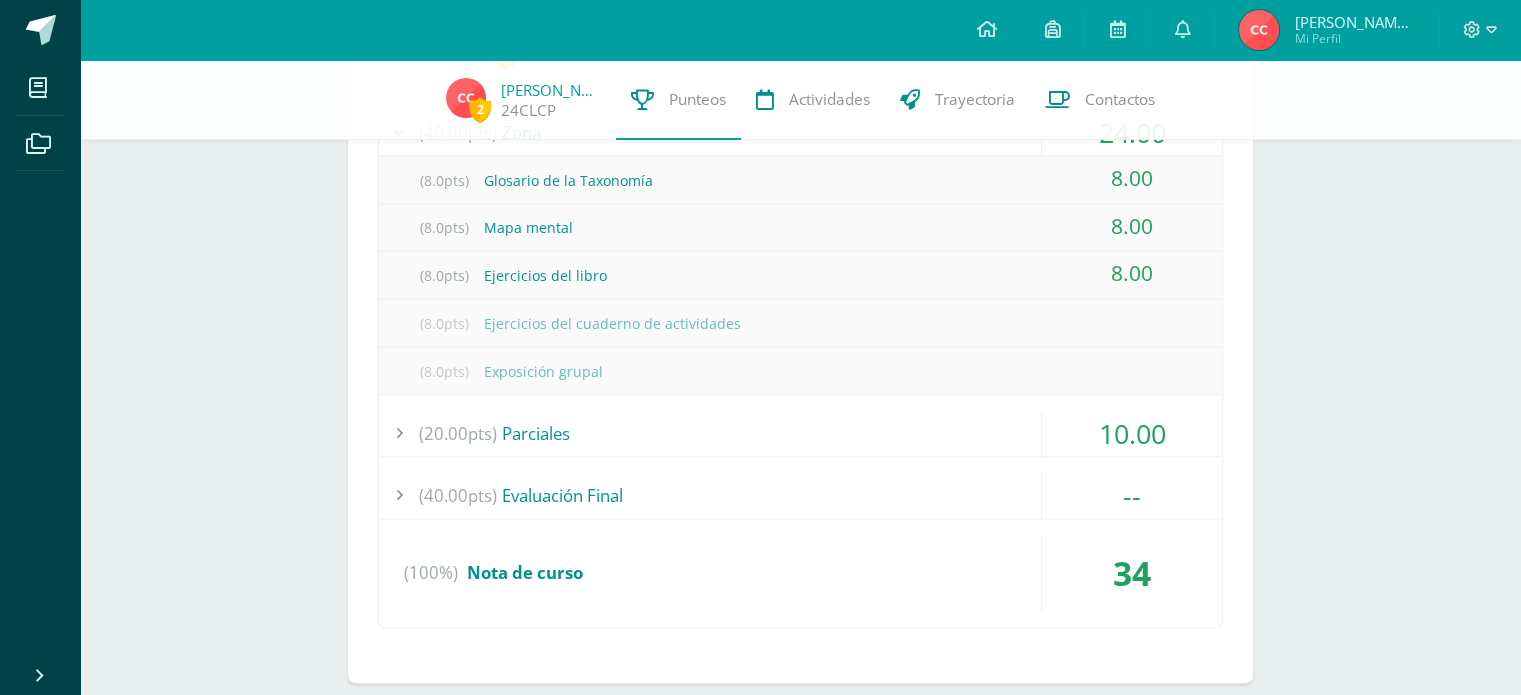 click on "(20.00pts)
Parciales" at bounding box center (800, 433) 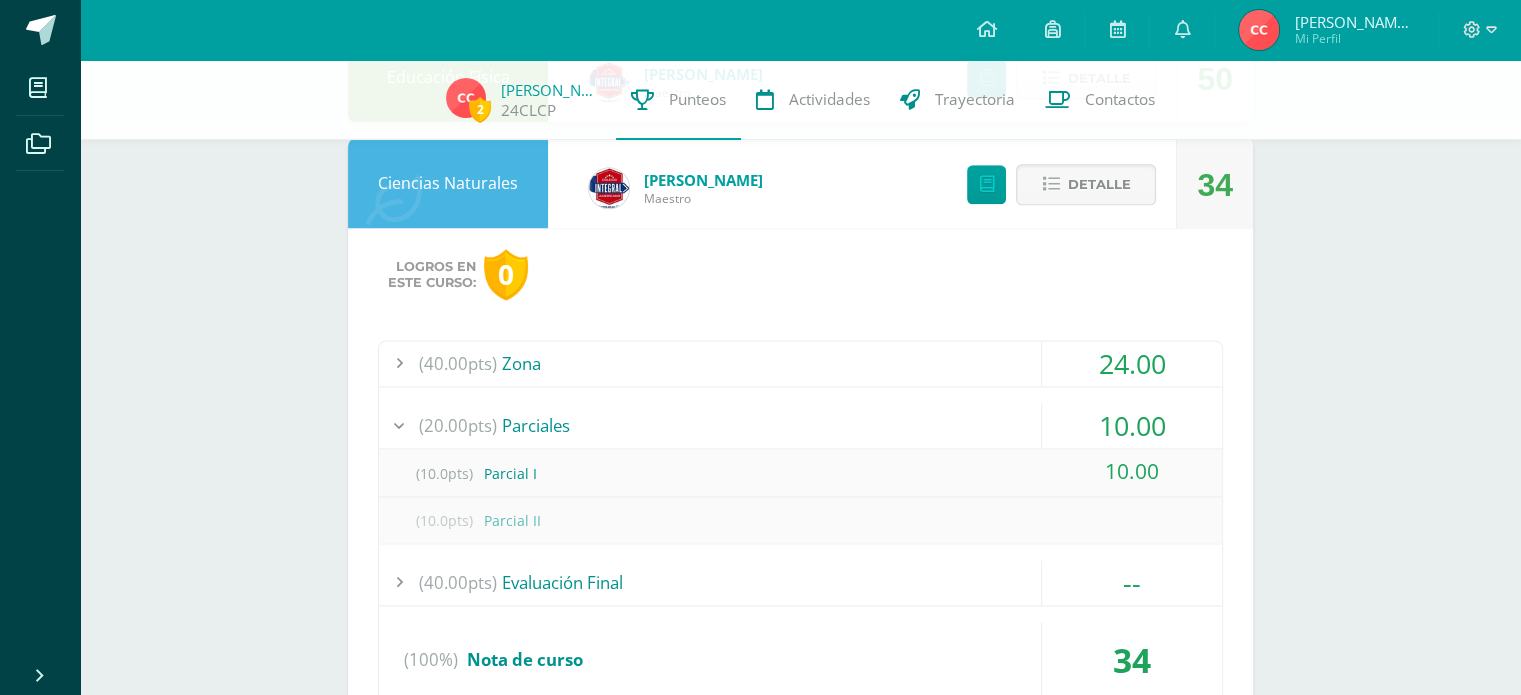scroll, scrollTop: 2608, scrollLeft: 0, axis: vertical 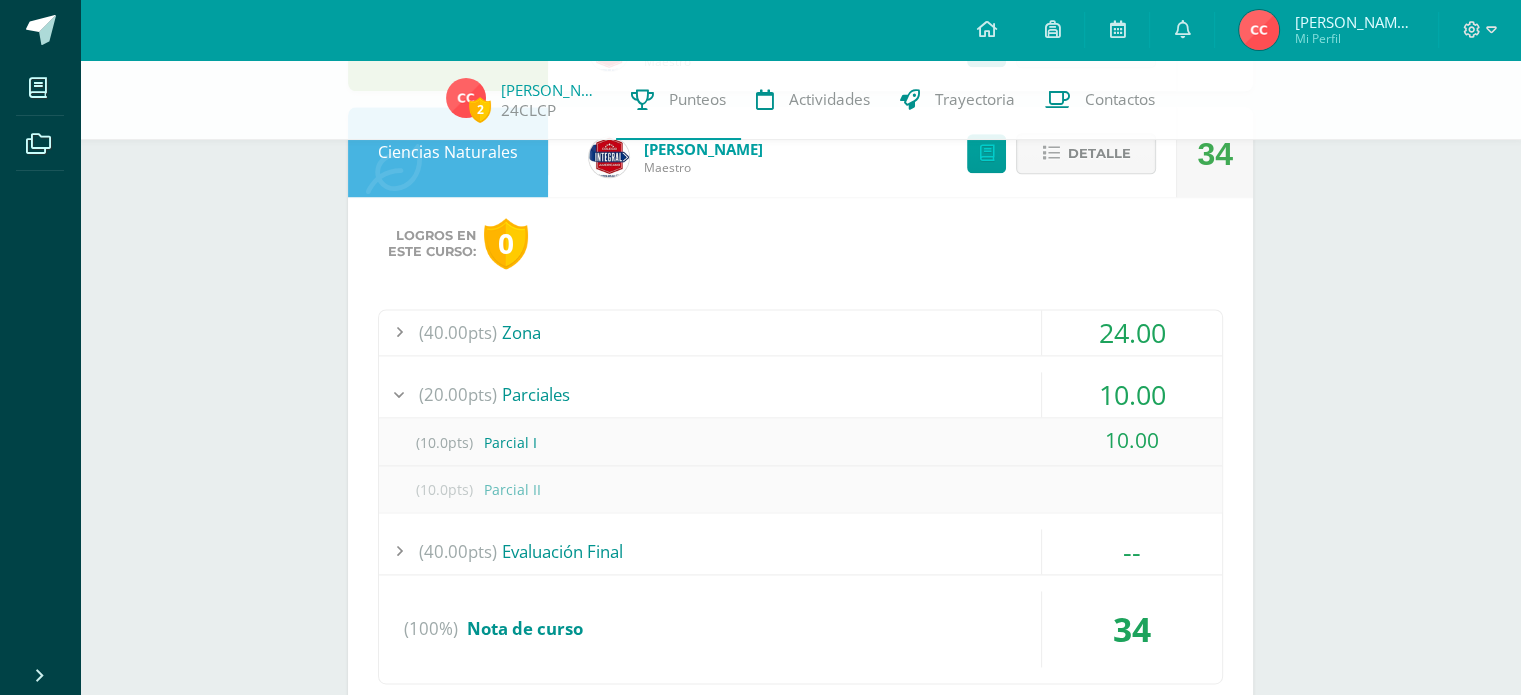 click on "(40.00pts)
Zona" at bounding box center [800, 332] 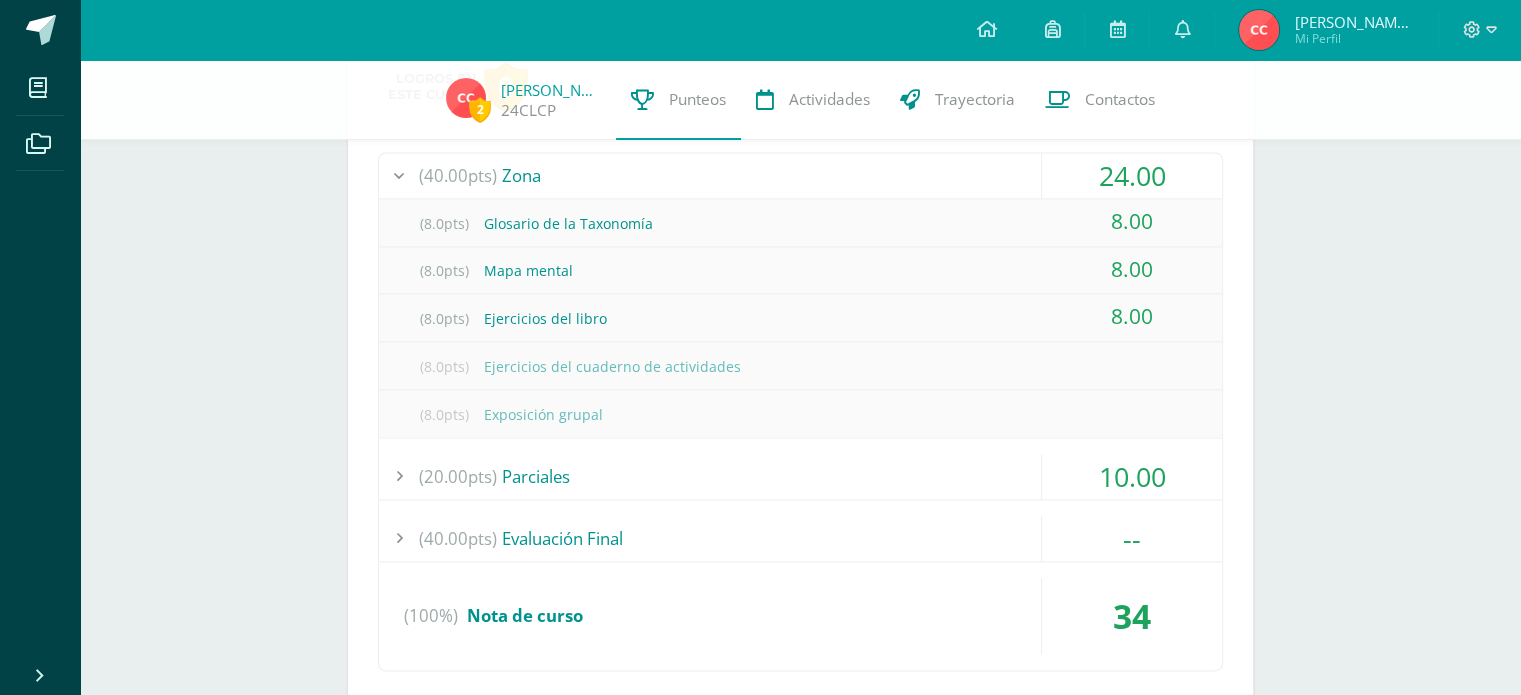 scroll, scrollTop: 2808, scrollLeft: 0, axis: vertical 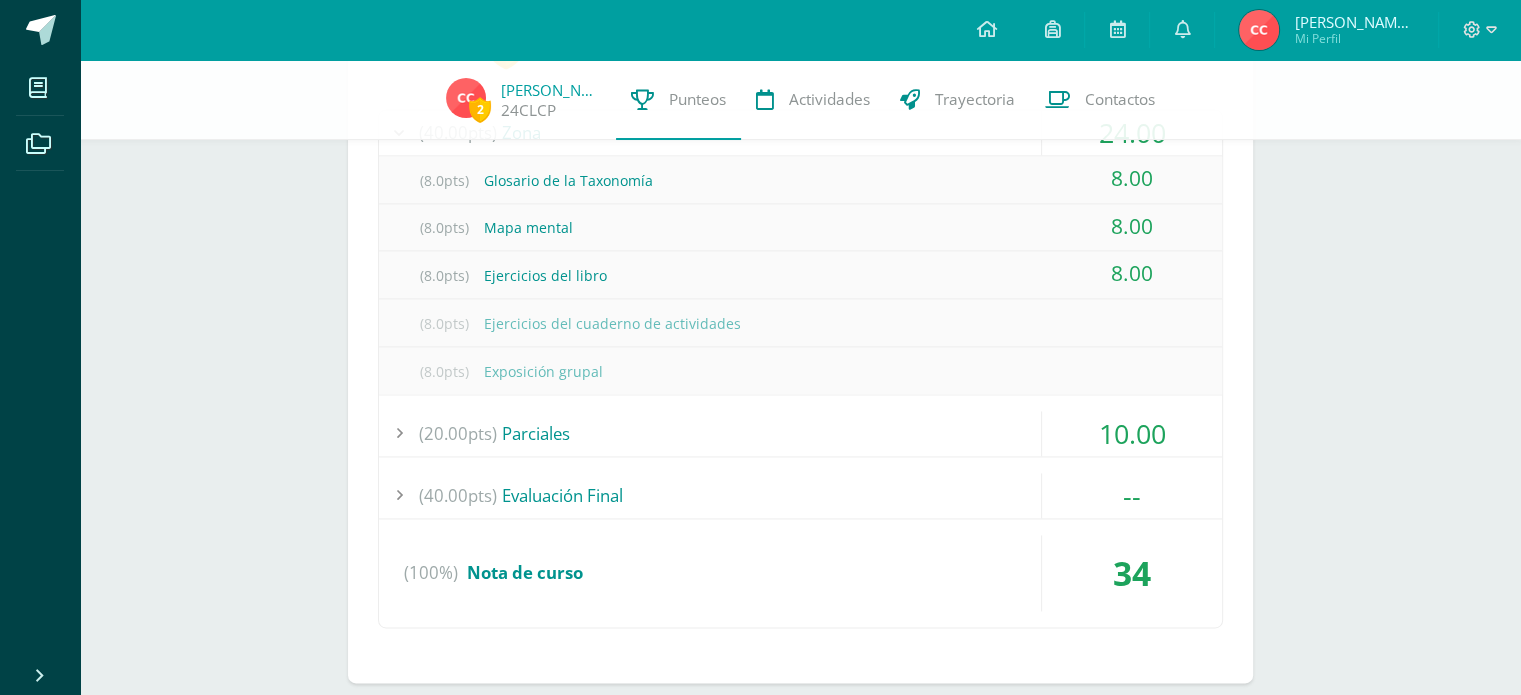 click on "(20.00pts)
Parciales" at bounding box center [800, 433] 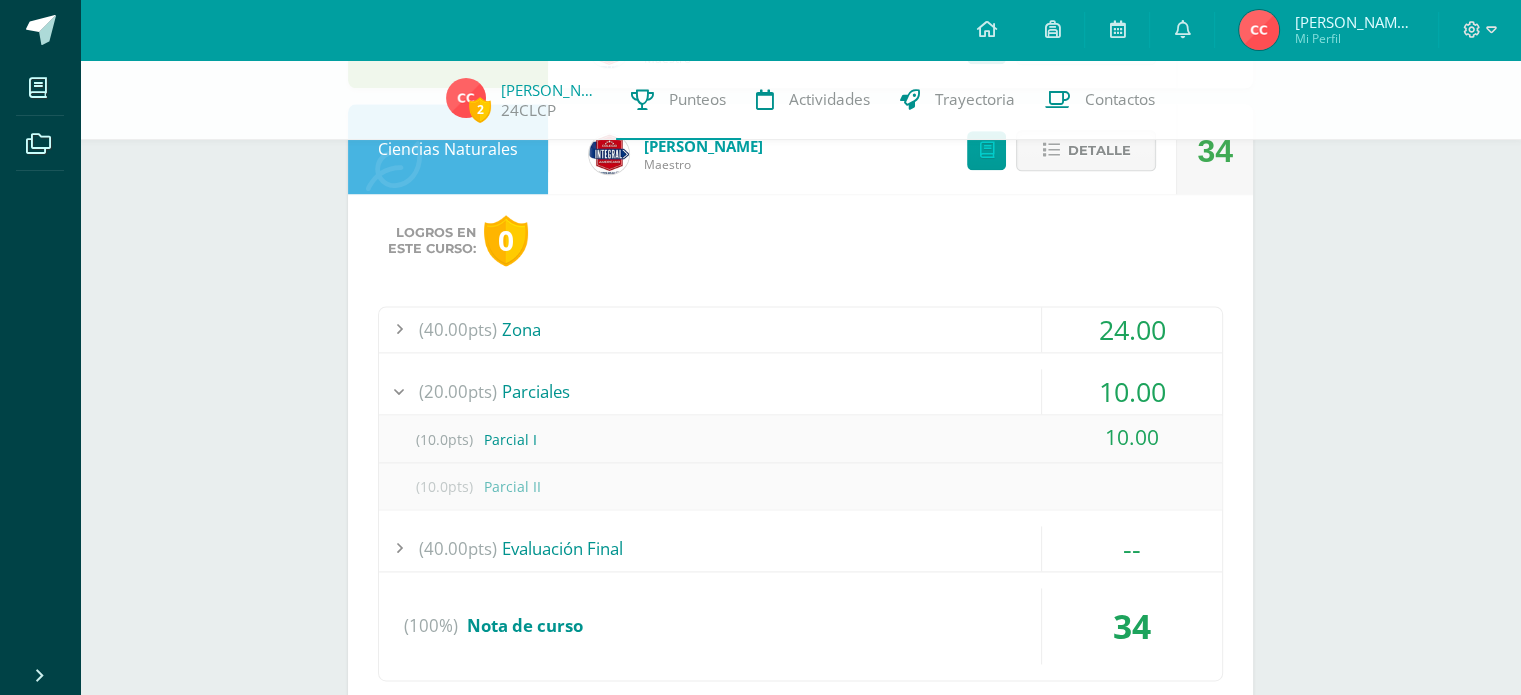 scroll, scrollTop: 2608, scrollLeft: 0, axis: vertical 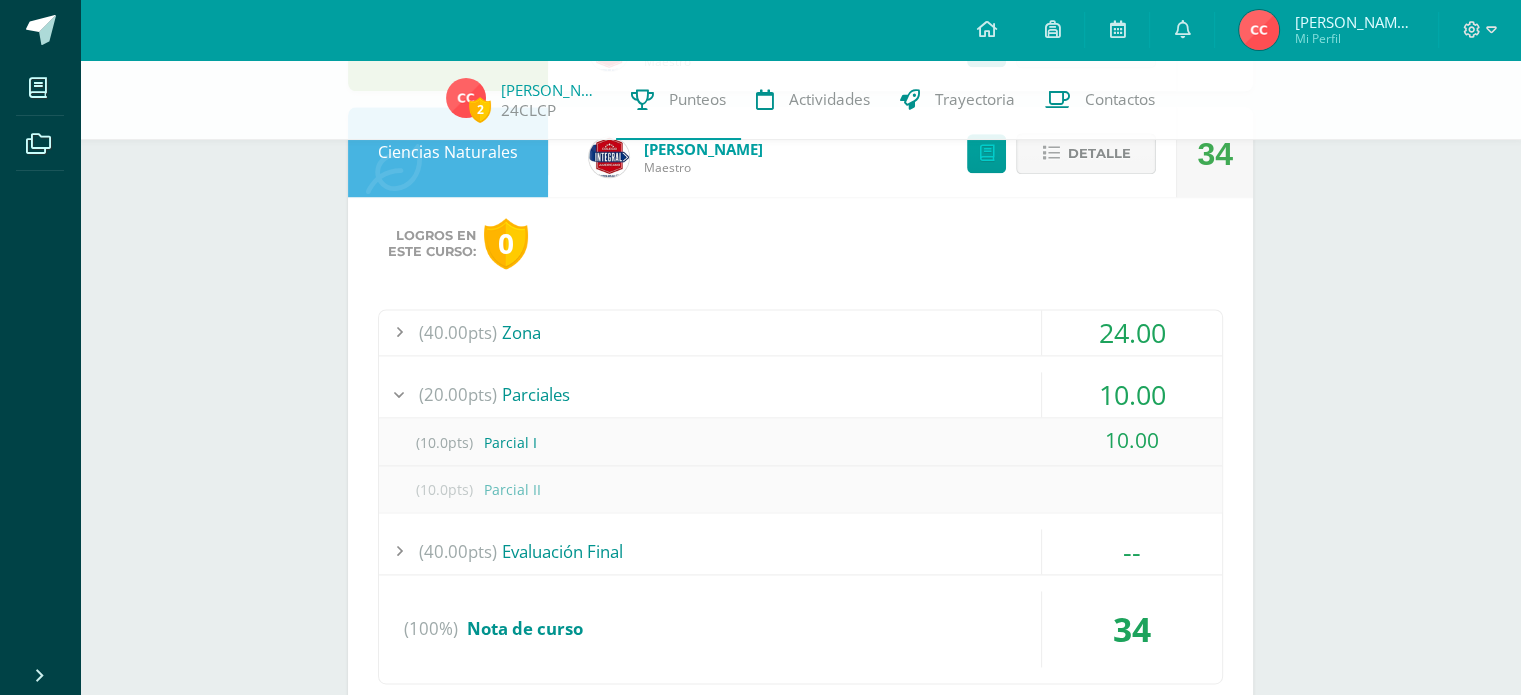click at bounding box center [1050, 153] 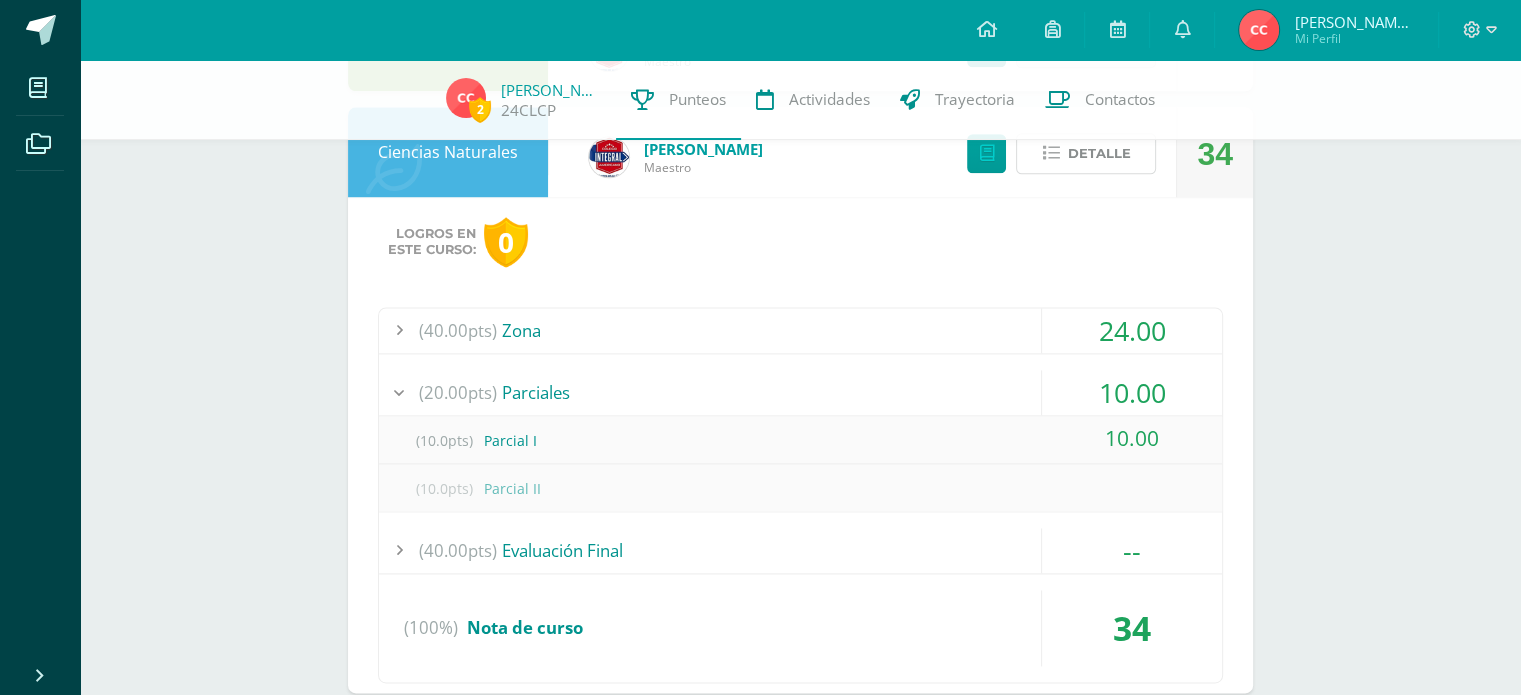 scroll, scrollTop: 2464, scrollLeft: 0, axis: vertical 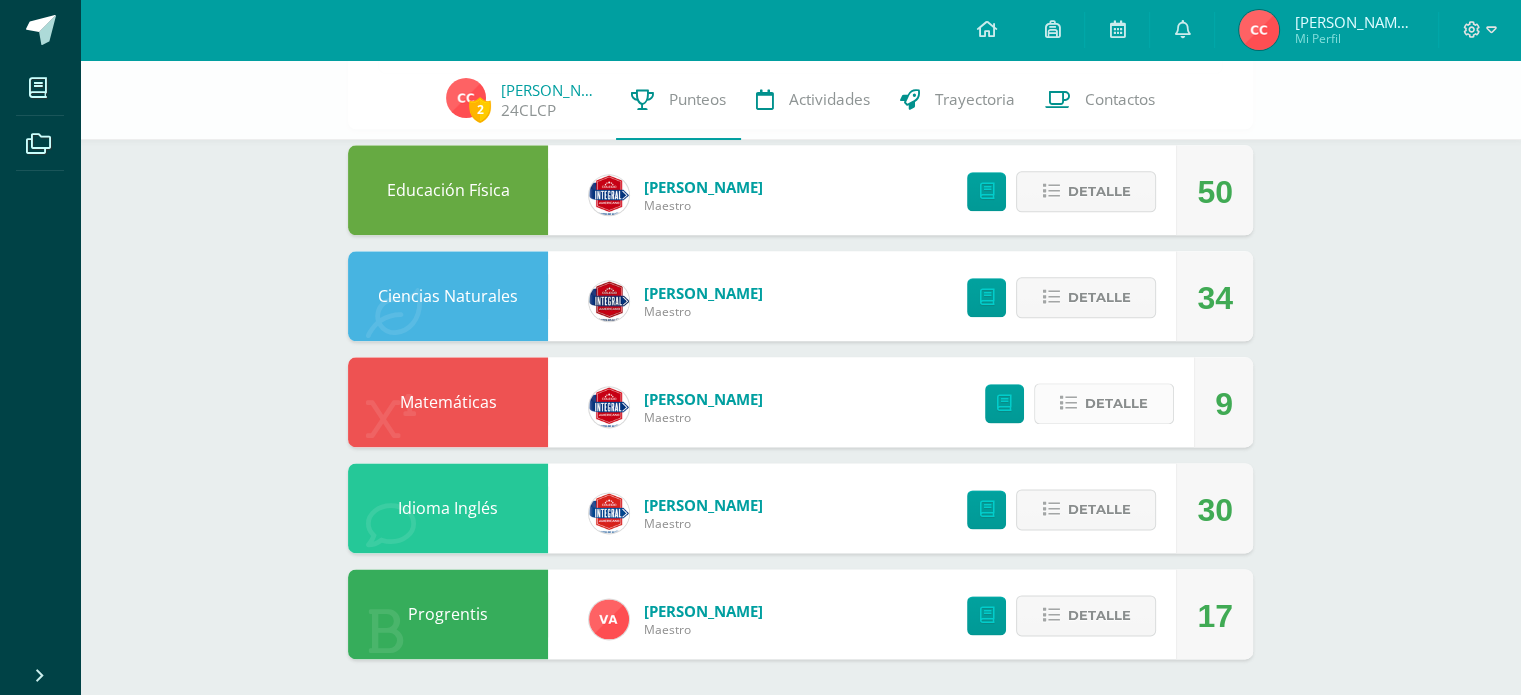 click at bounding box center (1068, 403) 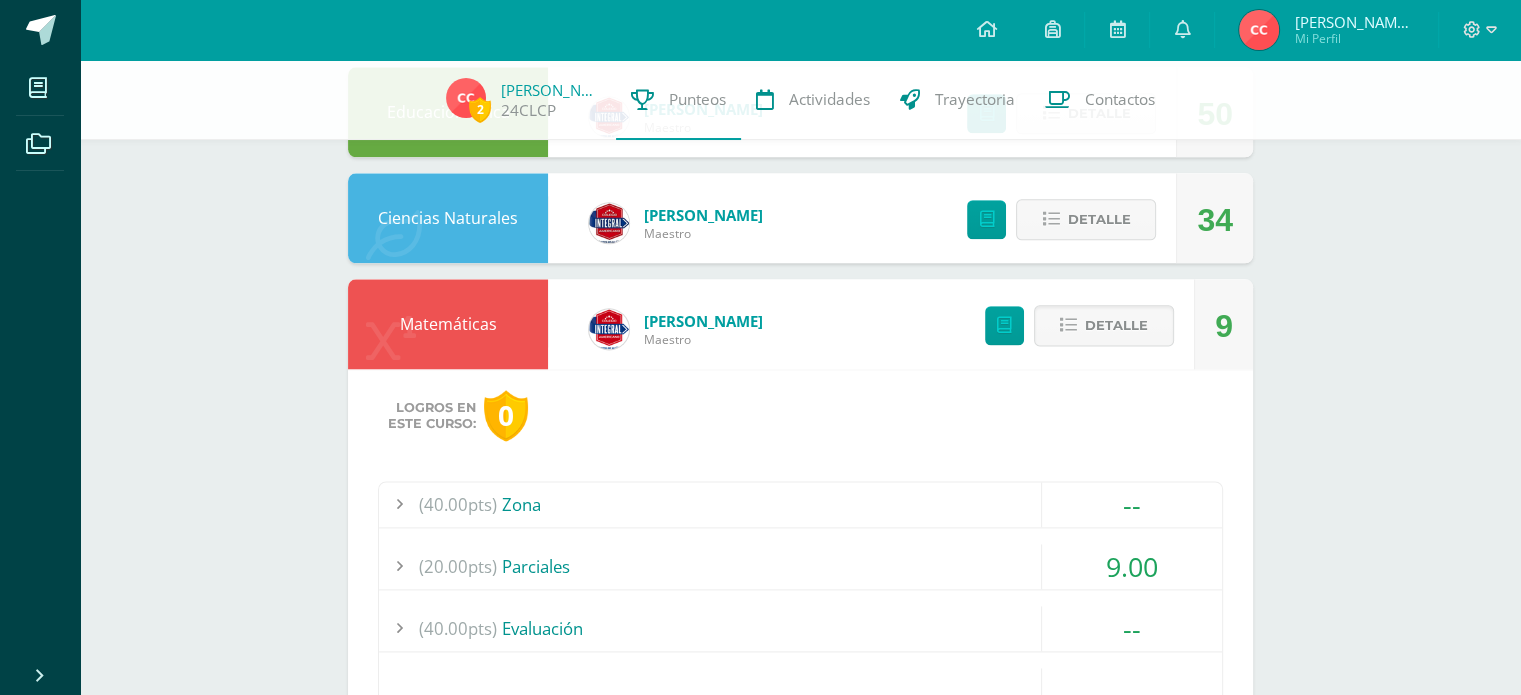 scroll, scrollTop: 2664, scrollLeft: 0, axis: vertical 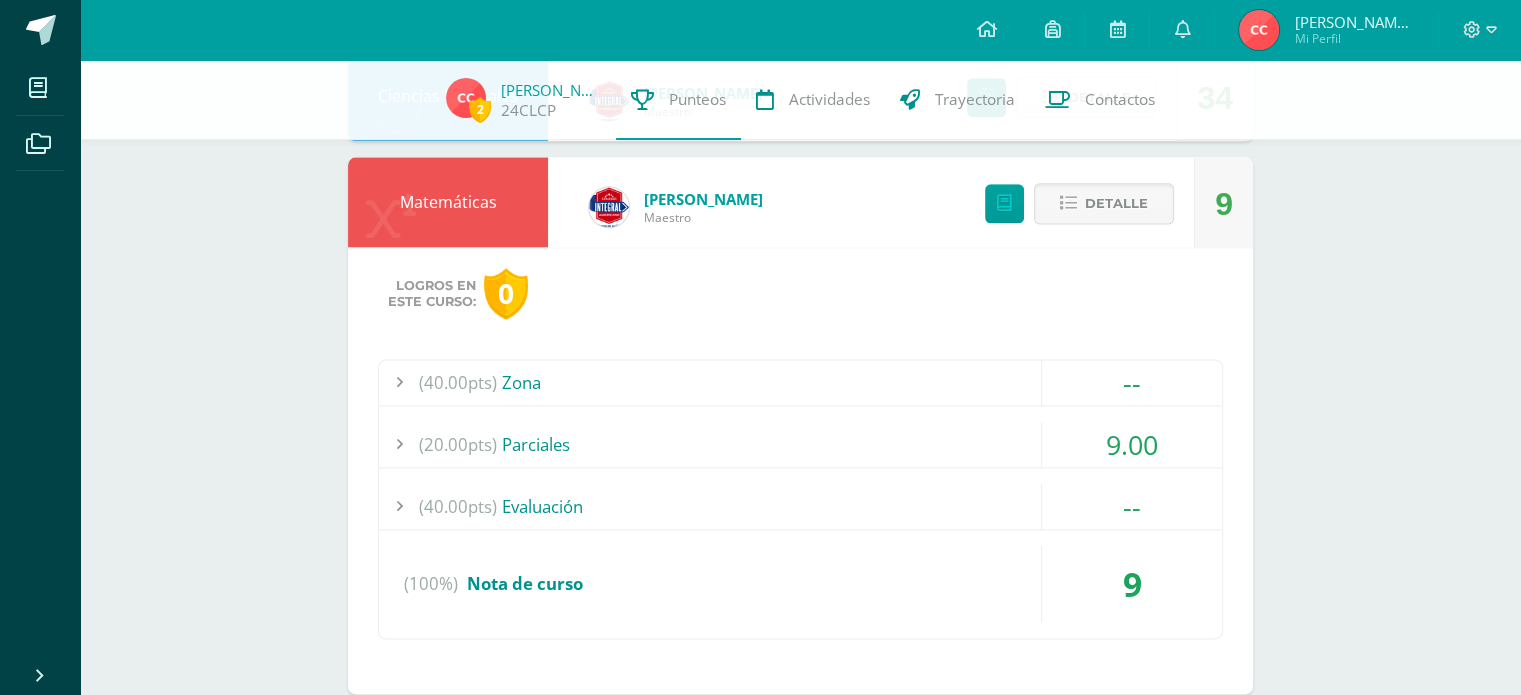 click on "(20.00pts)
Parciales" at bounding box center (800, 444) 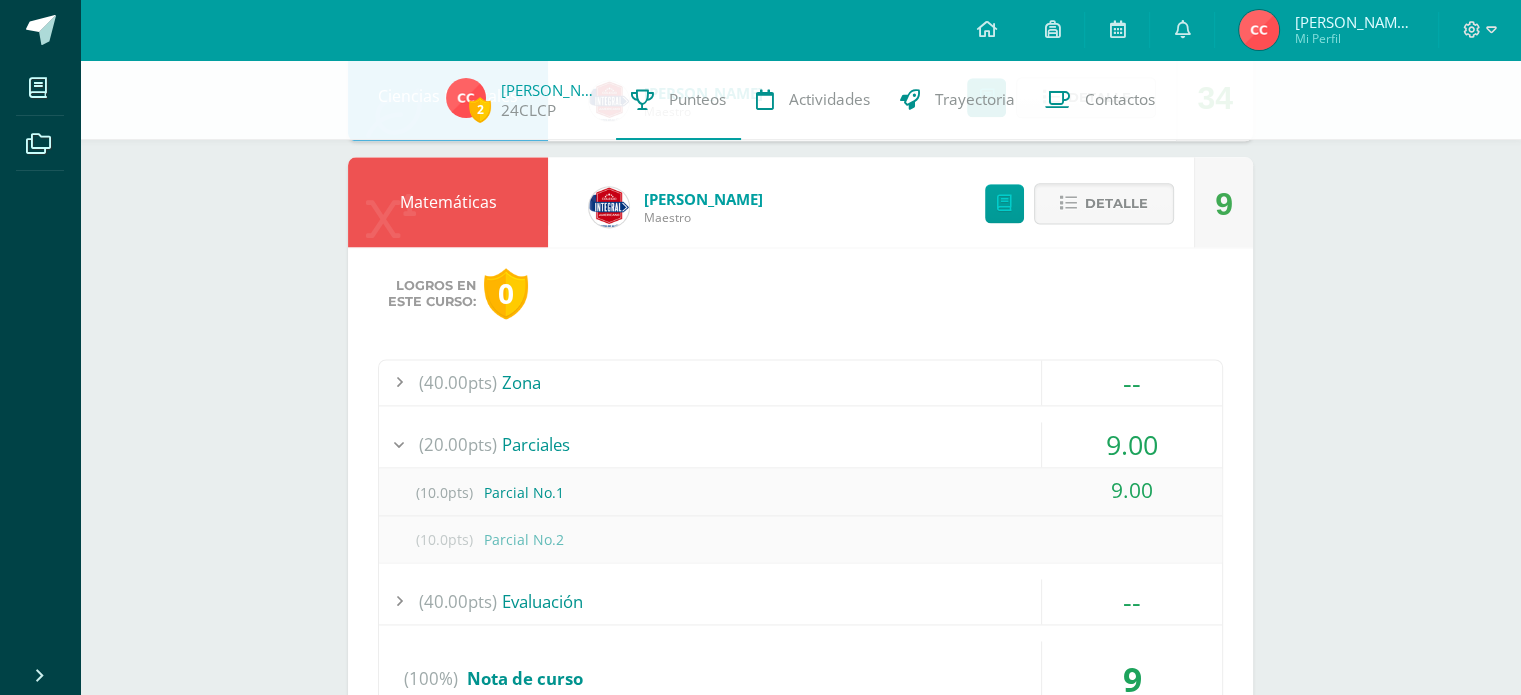 click on "(40.00pts)
Zona" at bounding box center [800, 382] 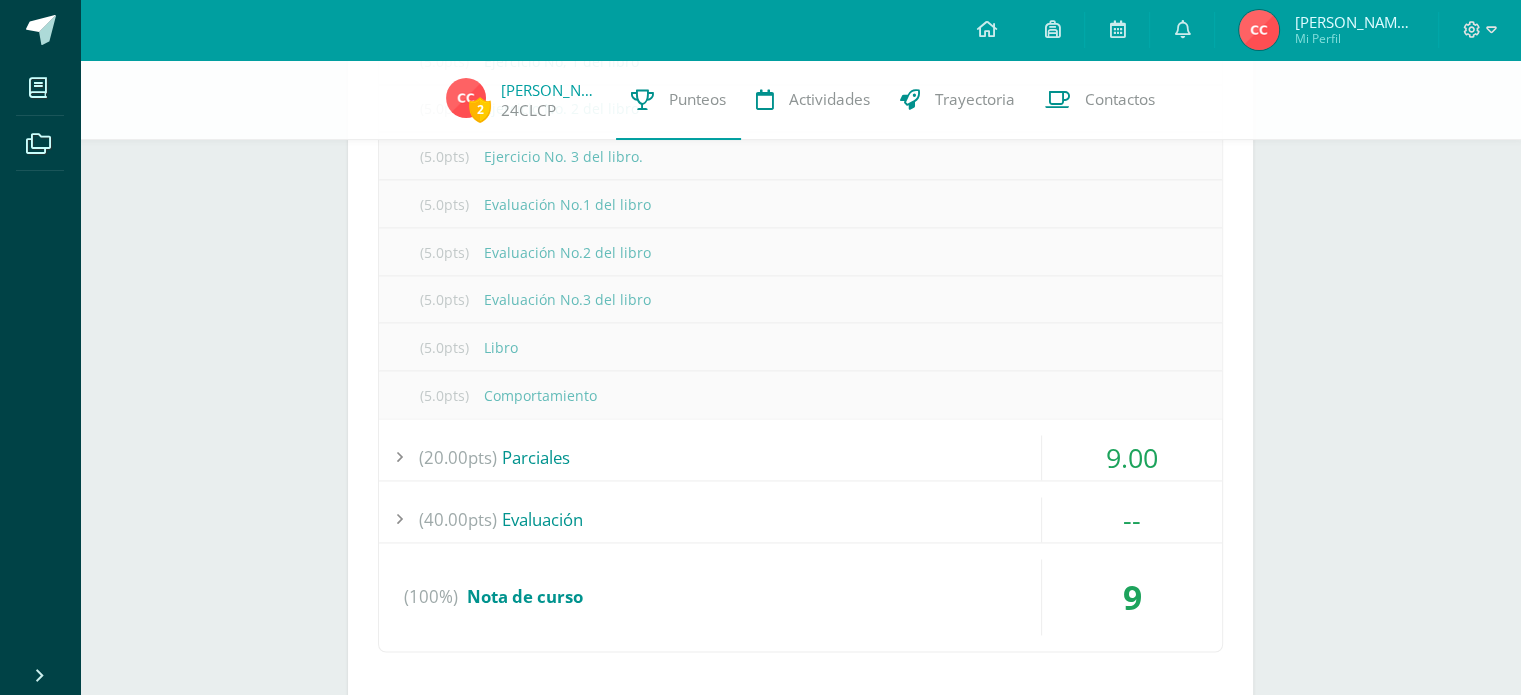 scroll, scrollTop: 2564, scrollLeft: 0, axis: vertical 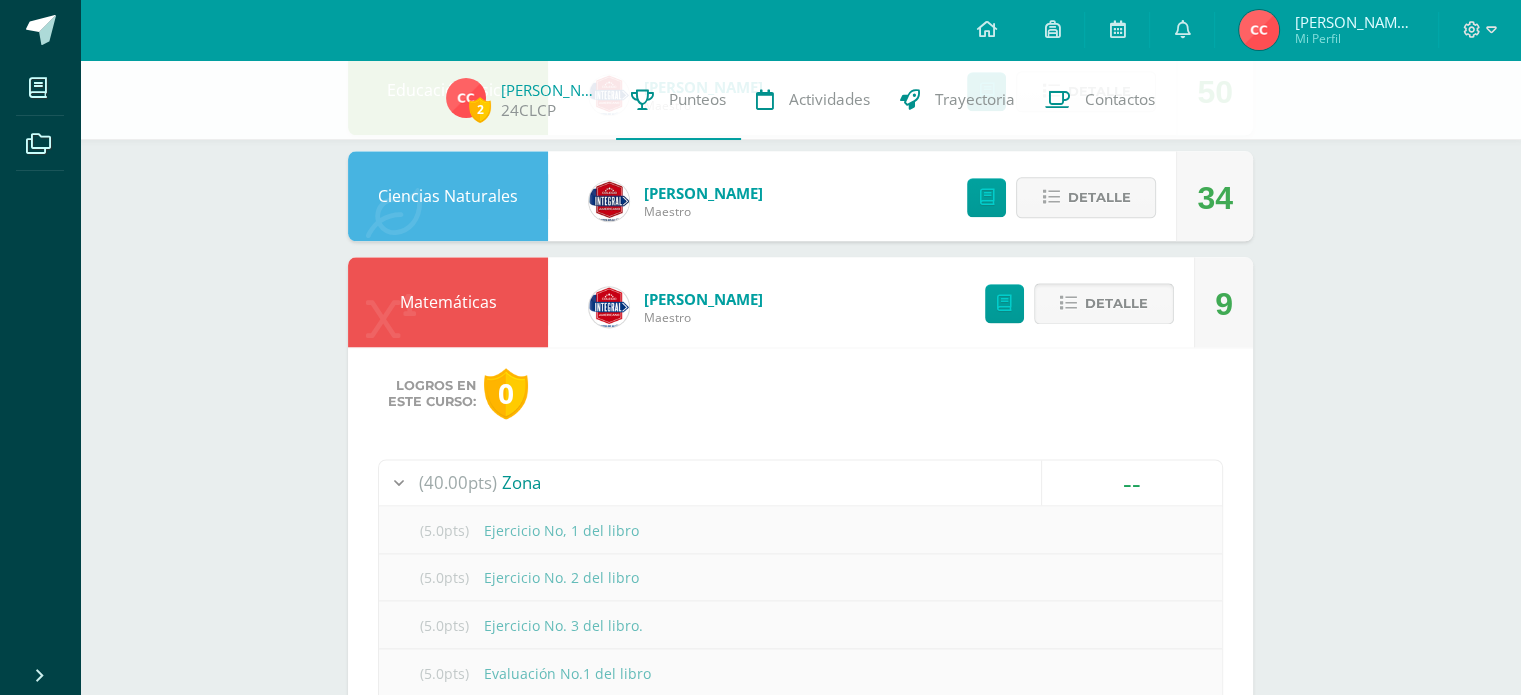 click on "Detalle" at bounding box center [1104, 303] 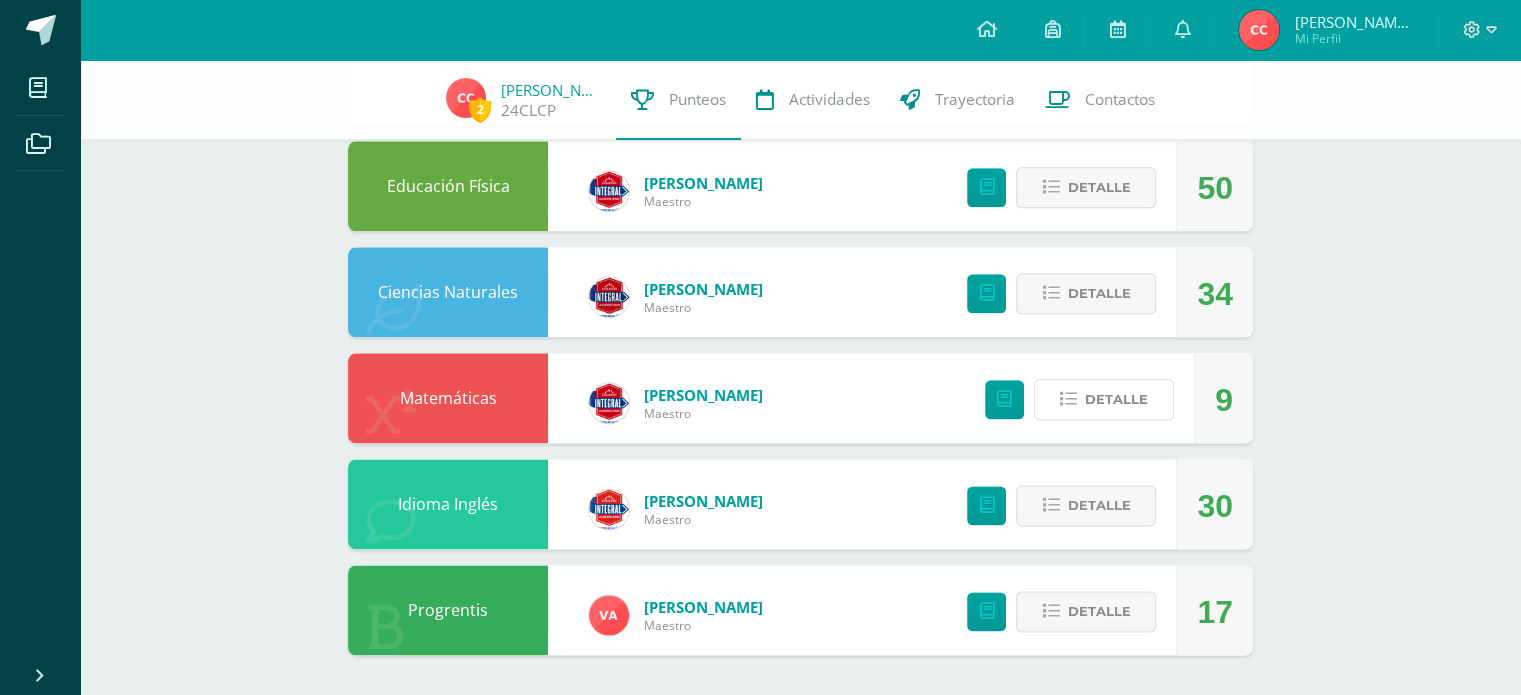 scroll, scrollTop: 2464, scrollLeft: 0, axis: vertical 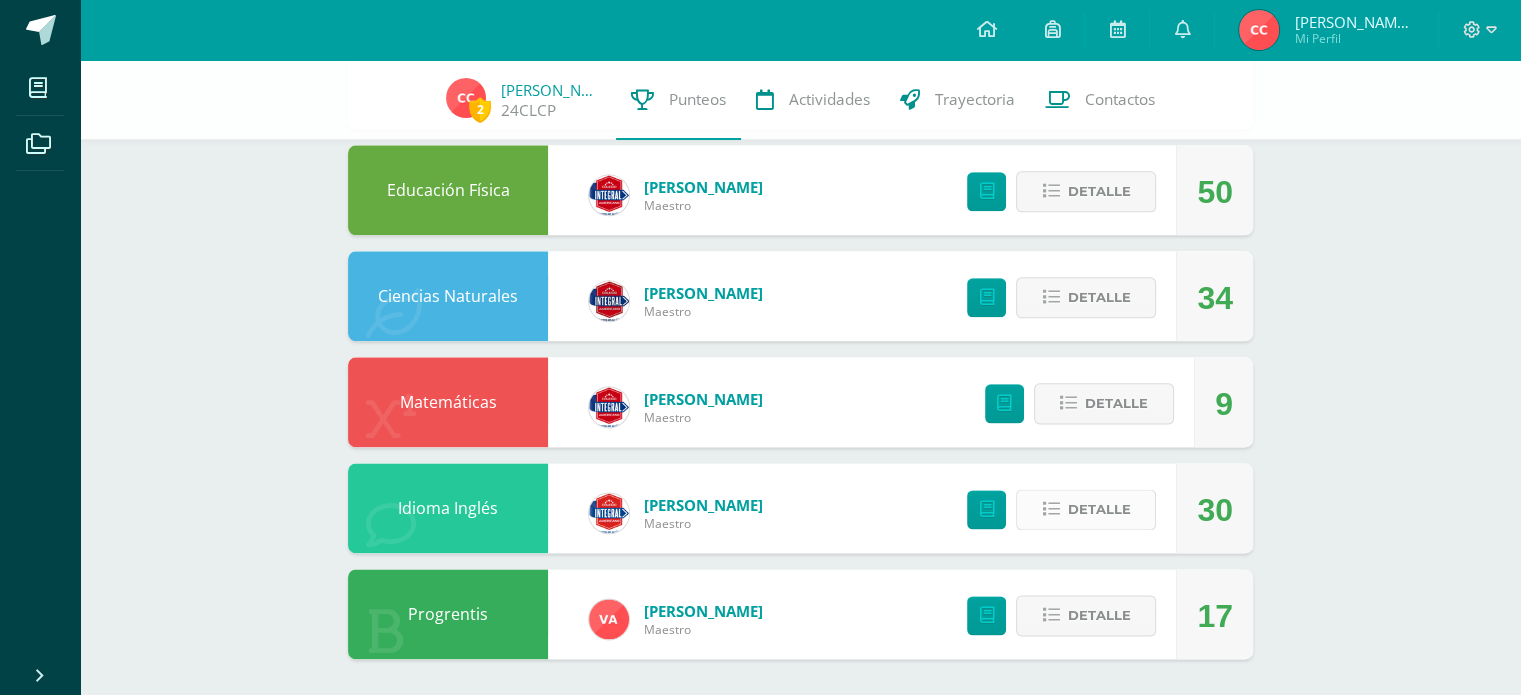 click at bounding box center [1050, 509] 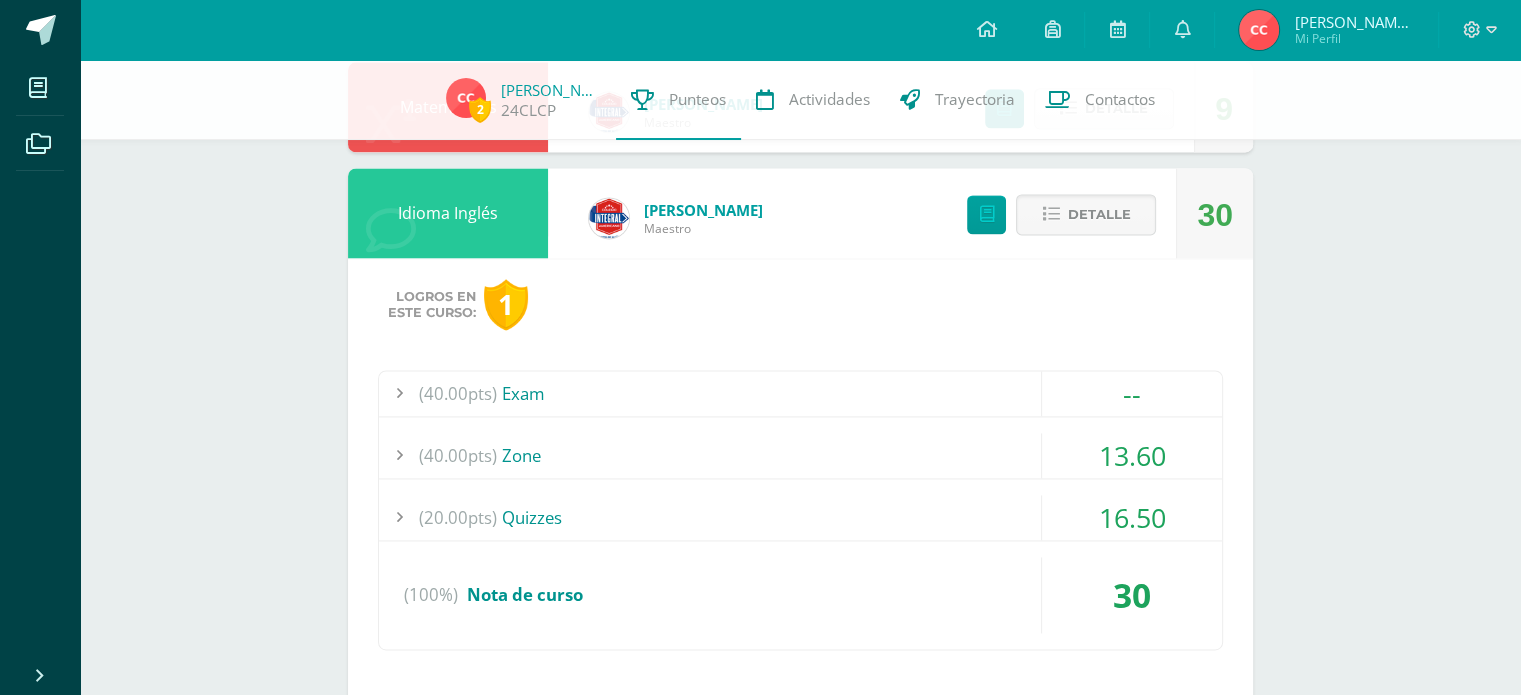 scroll, scrollTop: 2764, scrollLeft: 0, axis: vertical 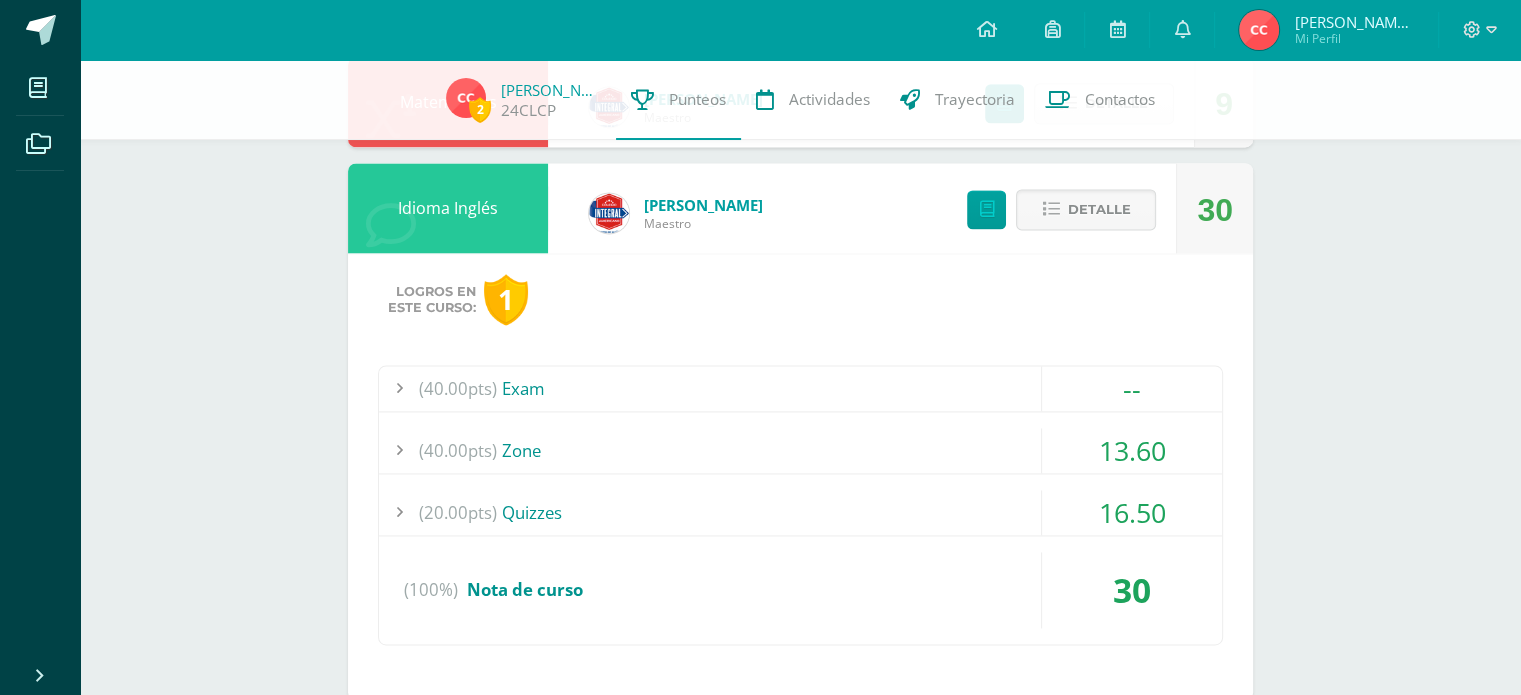 click on "(40.00pts)
Zone" at bounding box center (800, 450) 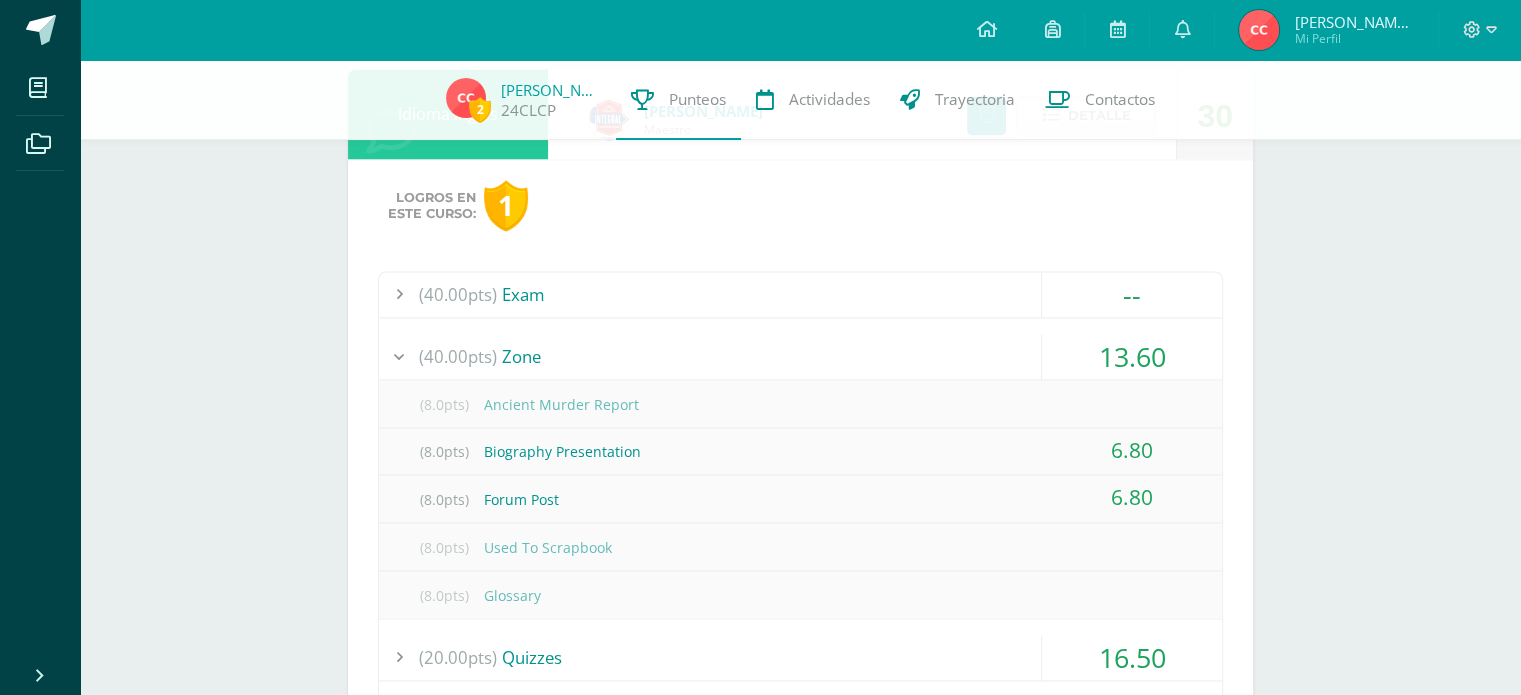 scroll, scrollTop: 2964, scrollLeft: 0, axis: vertical 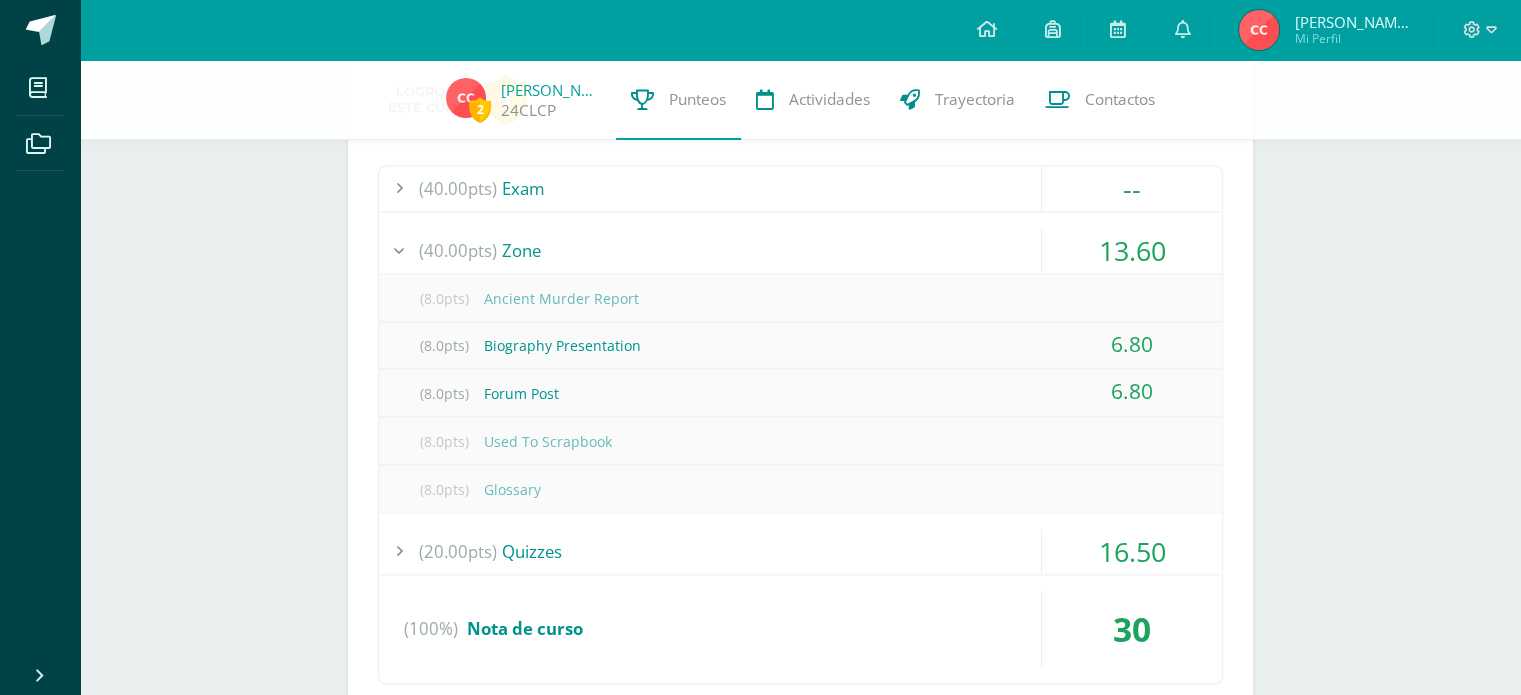 click on "(20.00pts)
Quizzes" at bounding box center (800, 551) 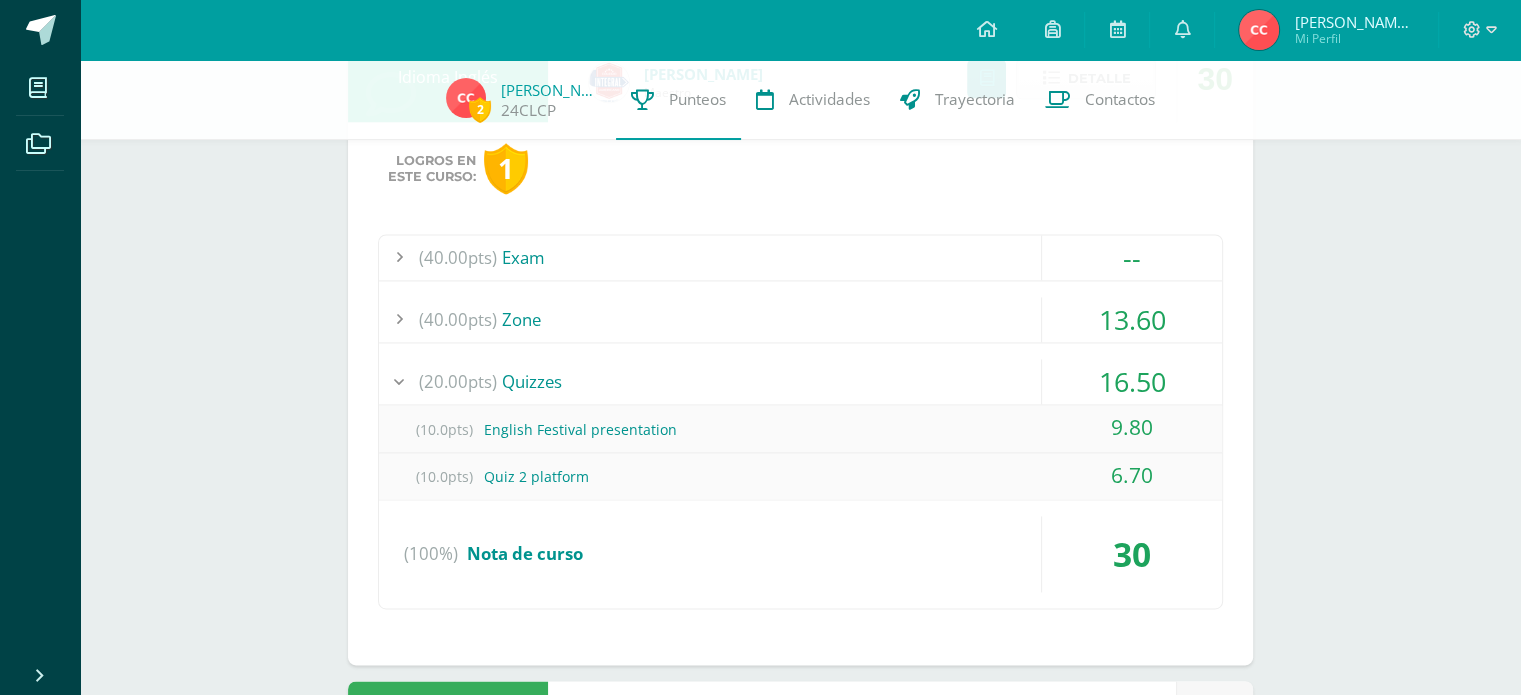 scroll, scrollTop: 2864, scrollLeft: 0, axis: vertical 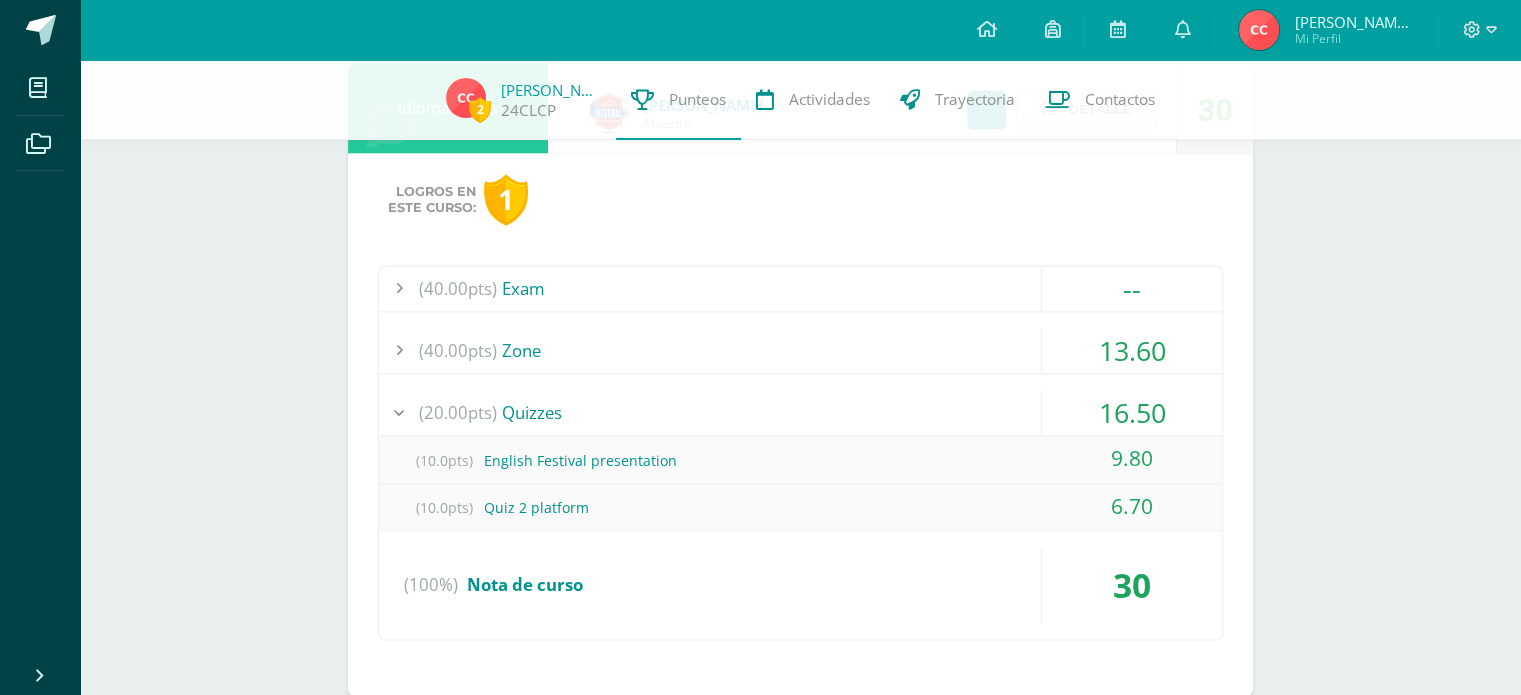 click at bounding box center (399, 350) 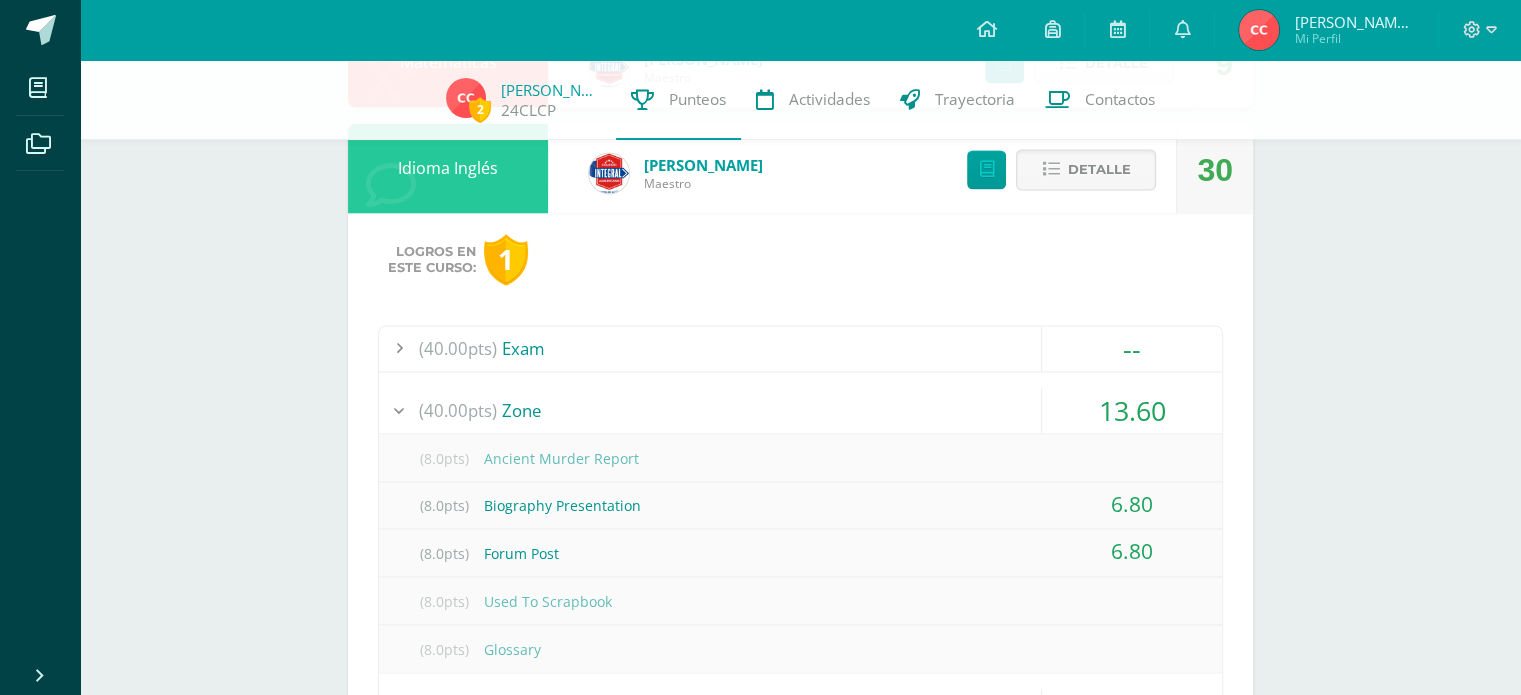 scroll, scrollTop: 2664, scrollLeft: 0, axis: vertical 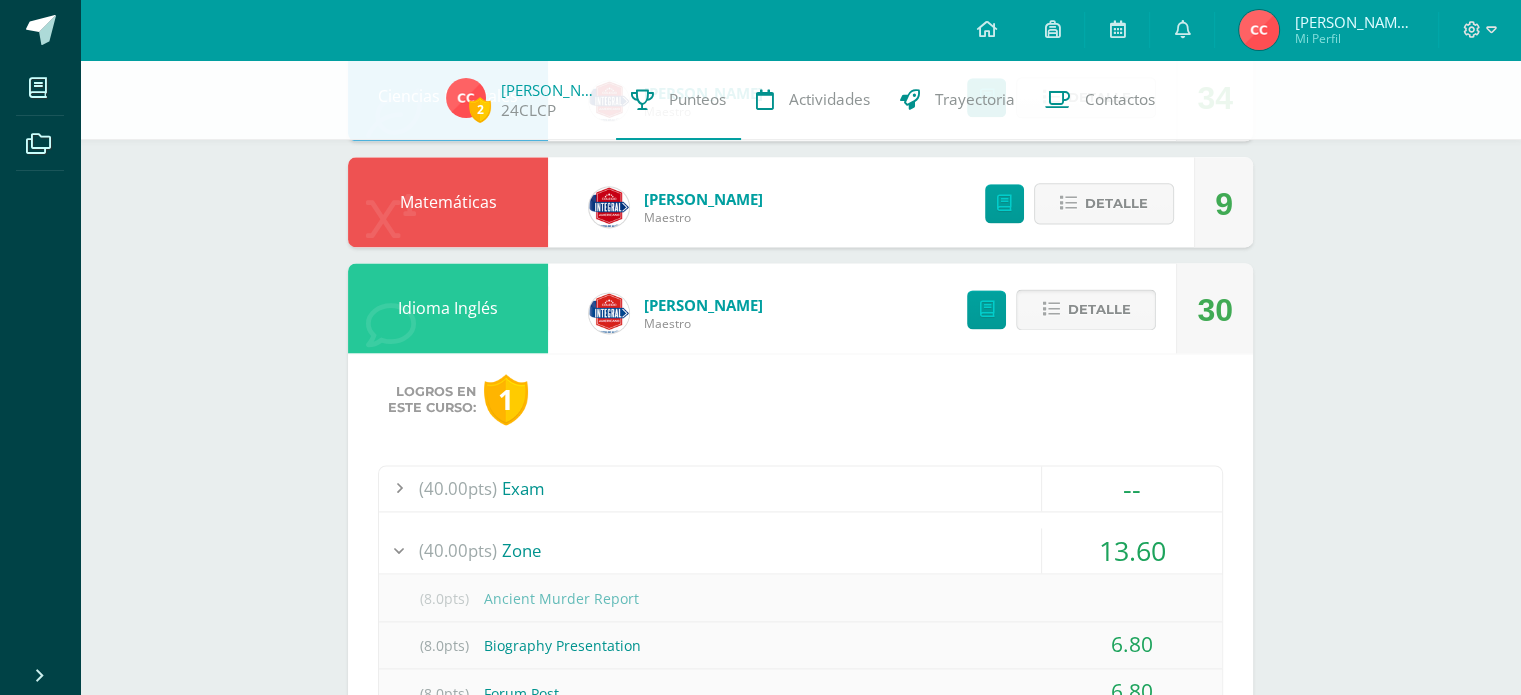 click at bounding box center (1050, 309) 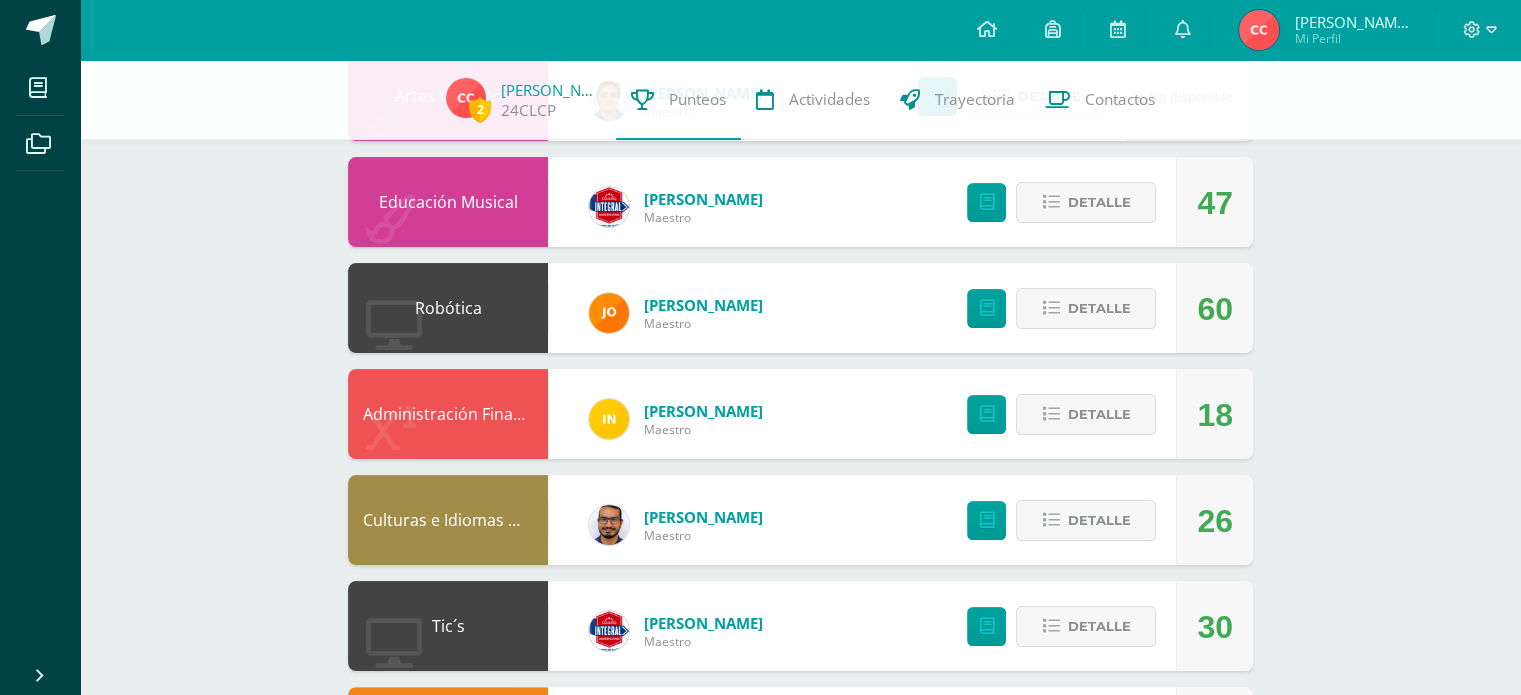scroll, scrollTop: 0, scrollLeft: 0, axis: both 